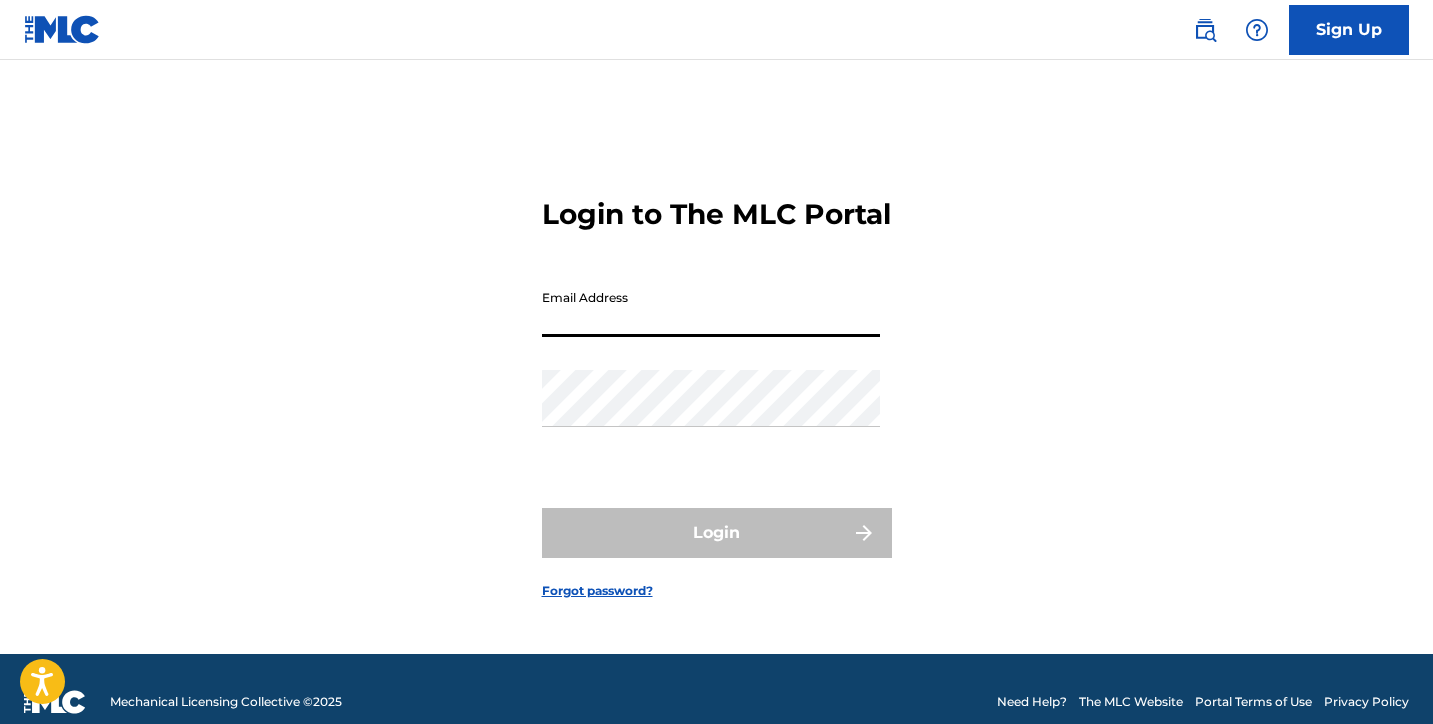 scroll, scrollTop: 0, scrollLeft: 0, axis: both 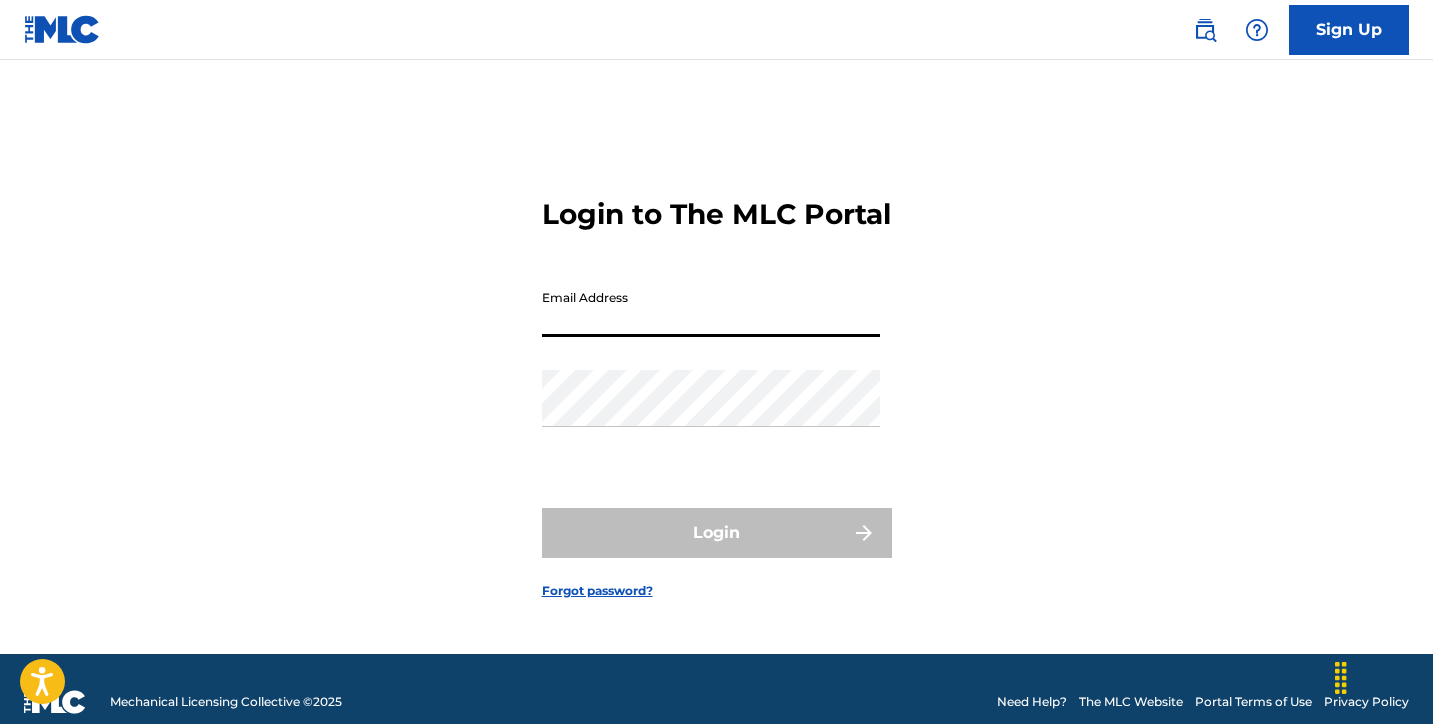 click on "Email Address" at bounding box center (711, 308) 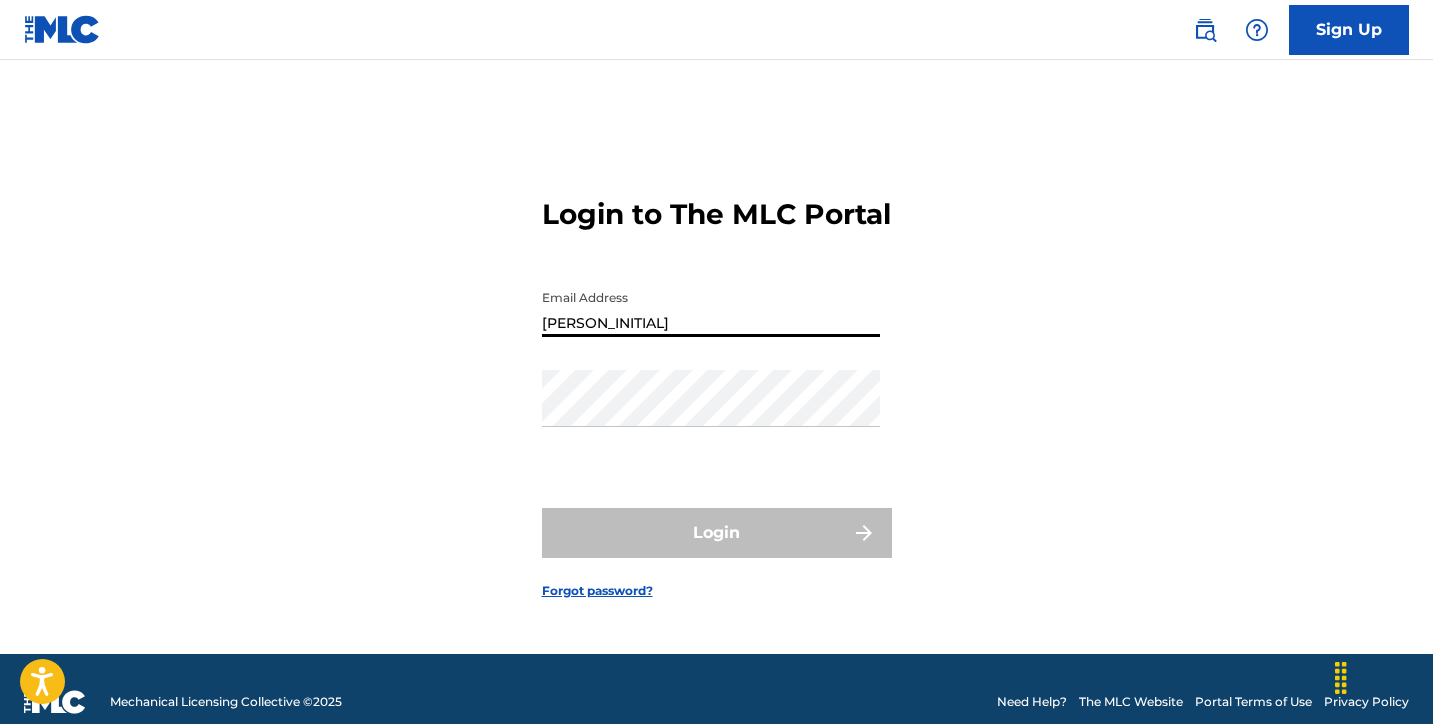 type on "[EMAIL]" 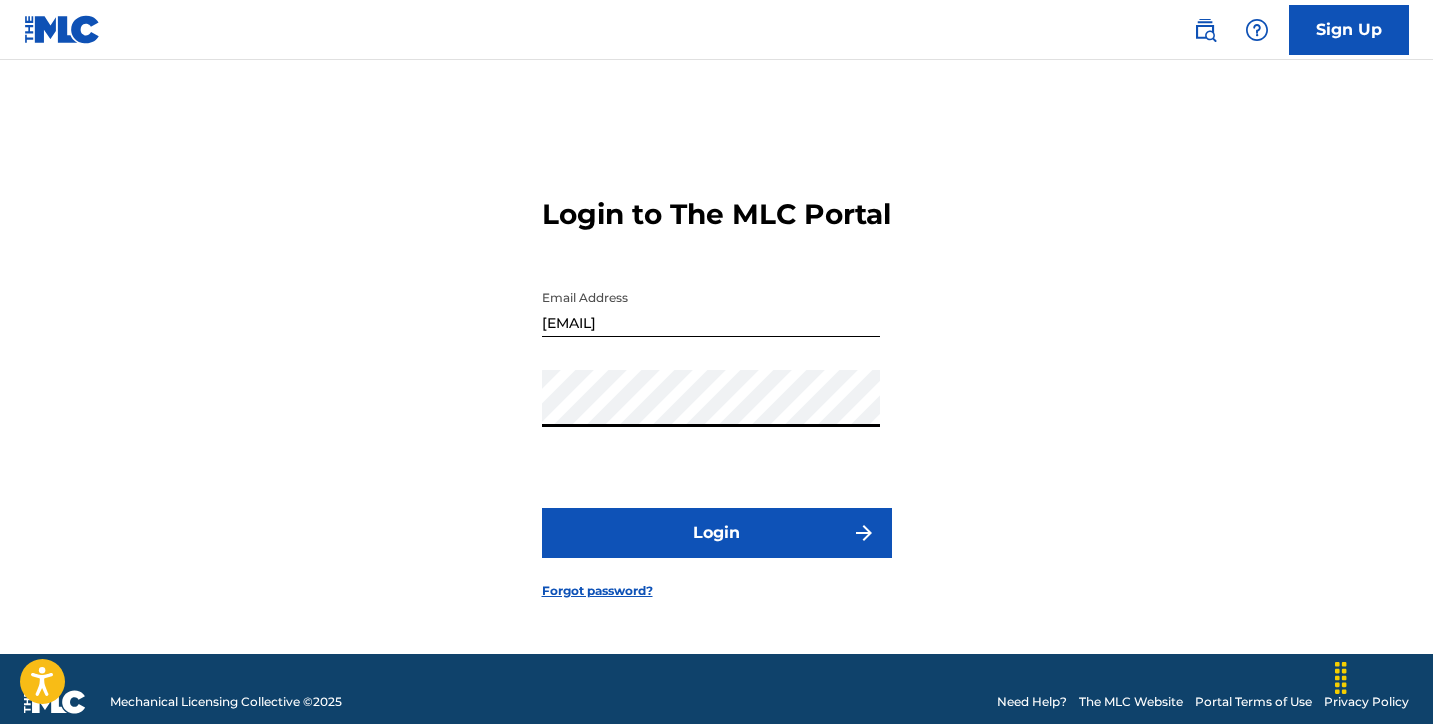 click on "Login" at bounding box center [717, 533] 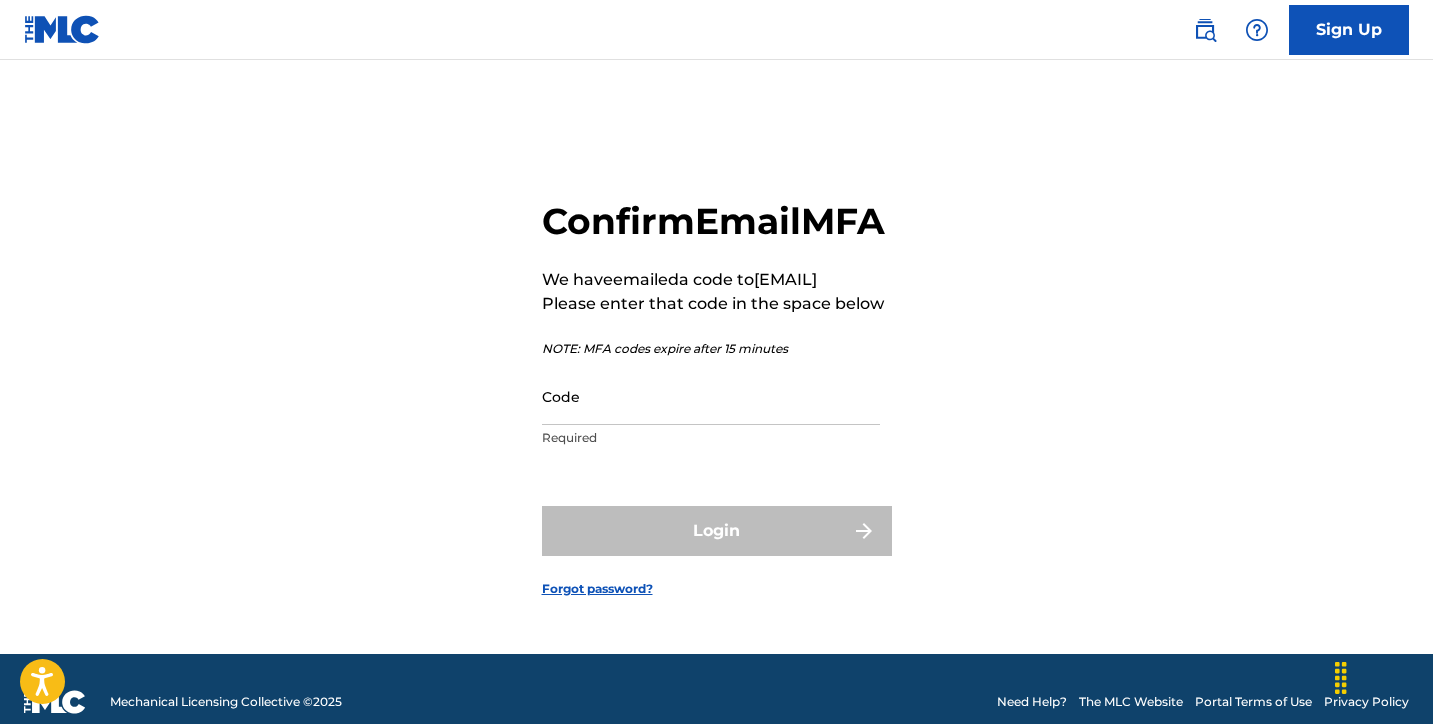 click on "Code" at bounding box center (711, 396) 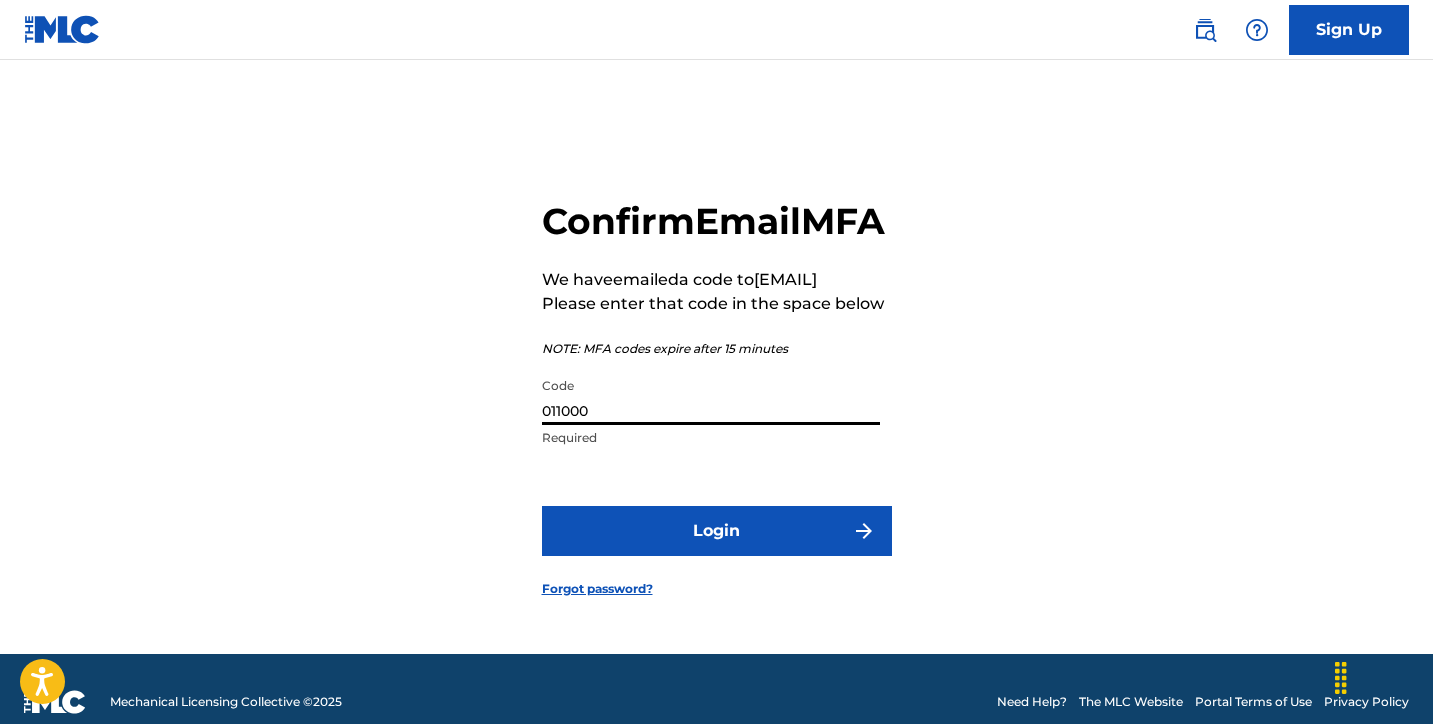 type on "011000" 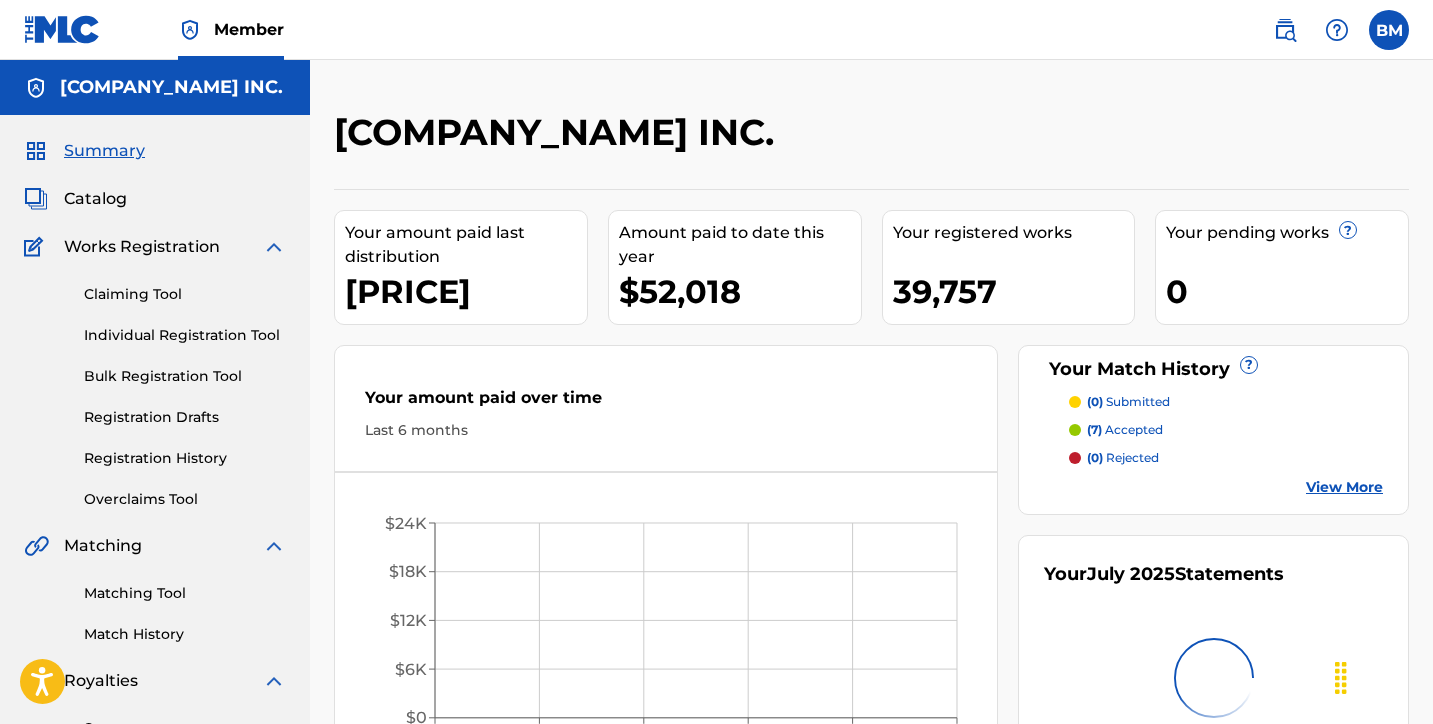 scroll, scrollTop: 0, scrollLeft: 0, axis: both 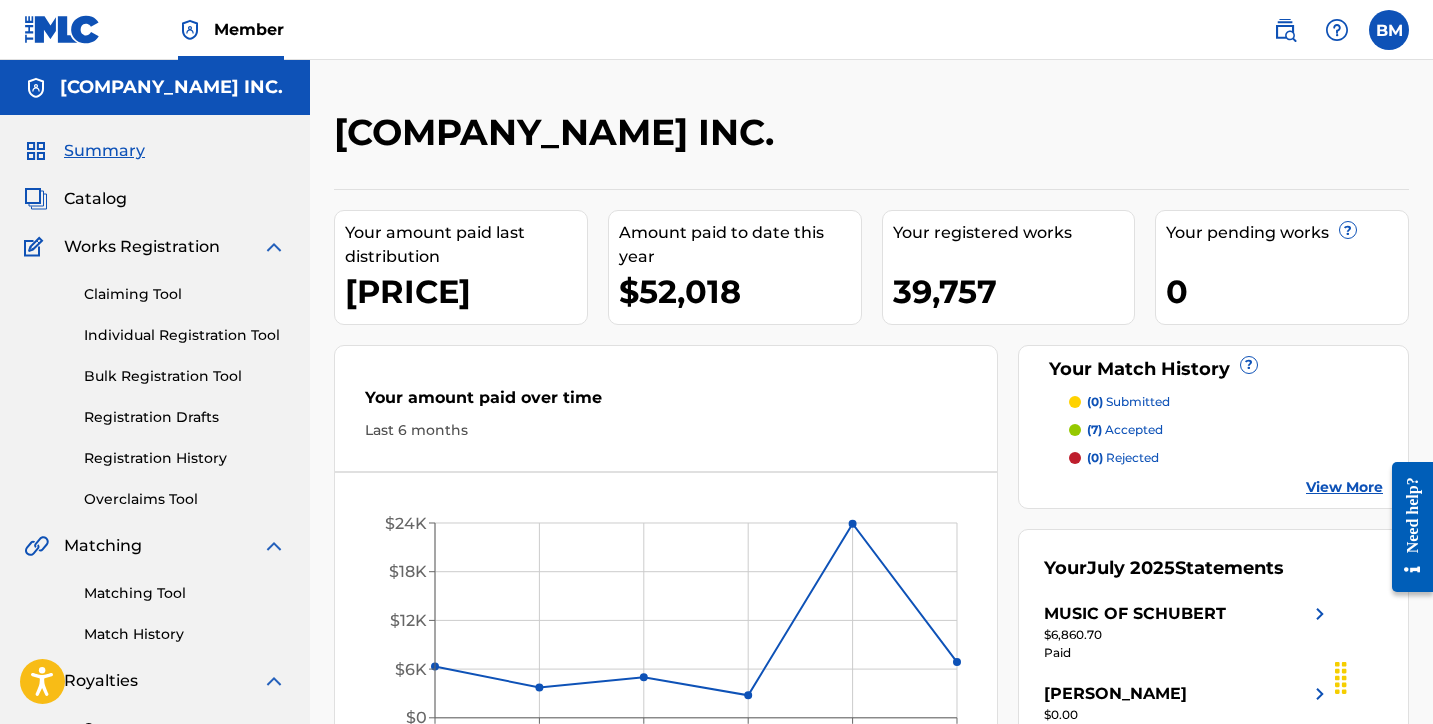 click on "[COMPANY_NAME] INC. Your amount paid last distribution   [PRICE] Amount paid to date this year   [PRICE] Your registered works   [NUMBER] Your pending works   ? 0 Your Match History ? (0)   submitted (7)   accepted (0)   rejected View More Your amount paid over time Last 6 months Feb '25 Mar '25 Apr '25 May '25 Jun '25 Jul '25 $0 $6K $12K $18K $24K Your  July 2025  Statements [COMPANY_NAME] [PRICE] Paid [PERSON_NAME] [PRICE] Deferred (Internal) [COMPANY_NAME] [PRICE] Deferred (Internal) View More" at bounding box center [871, 627] 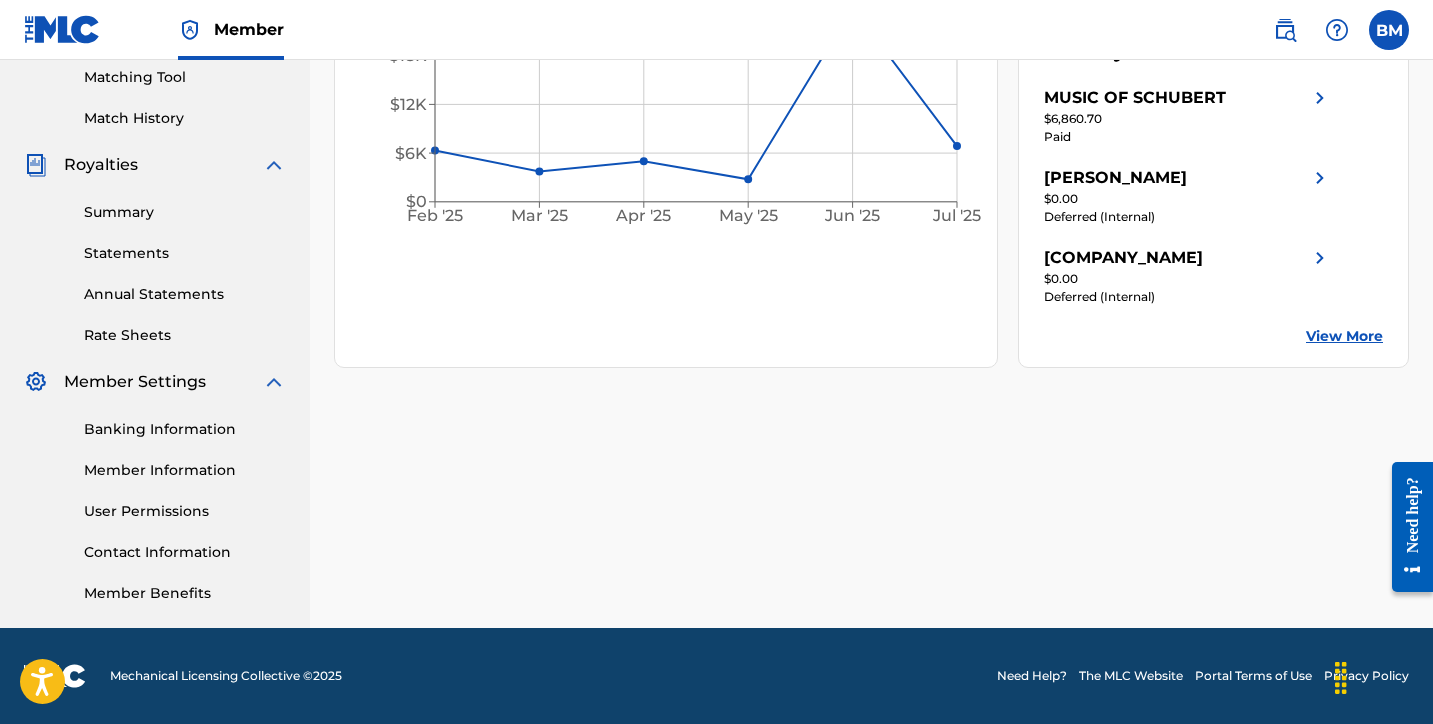 click on "Statements" at bounding box center [185, 253] 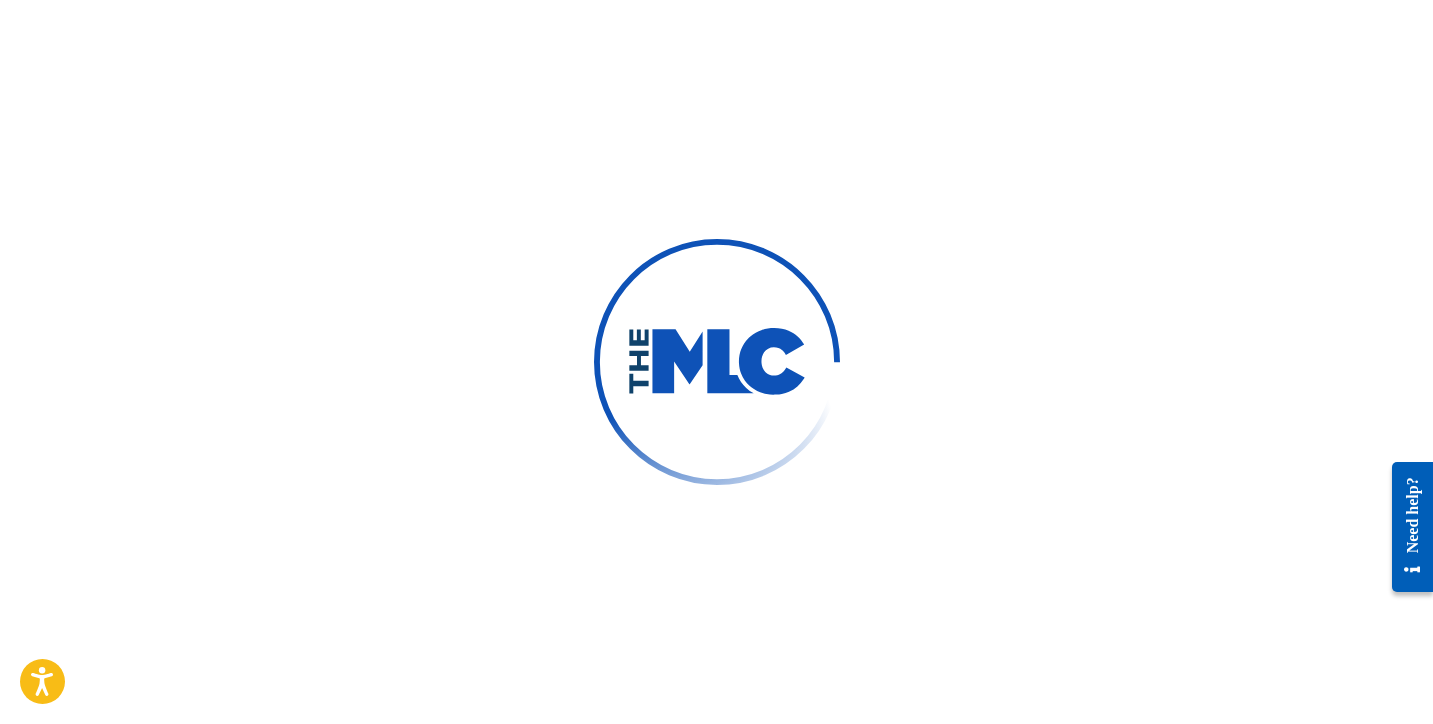 scroll, scrollTop: 0, scrollLeft: 0, axis: both 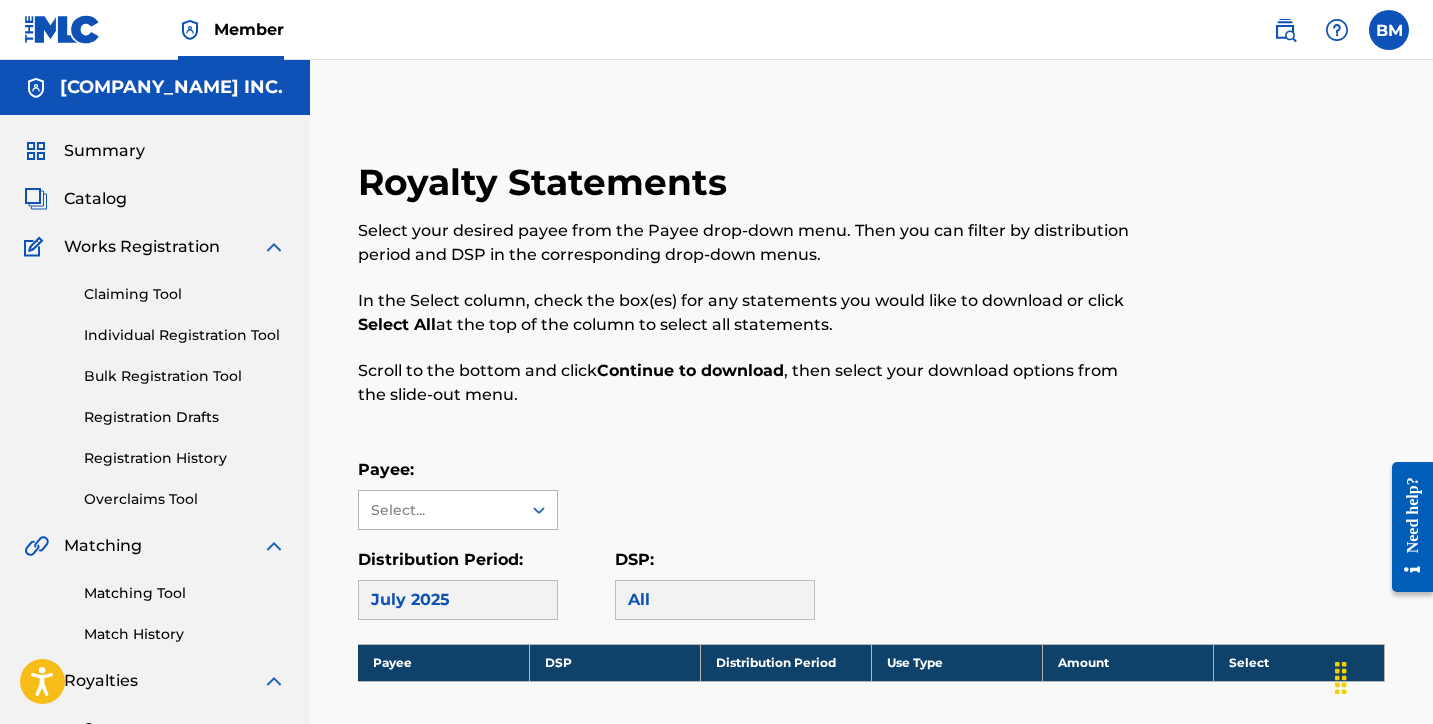 click on "Select..." at bounding box center (458, 510) 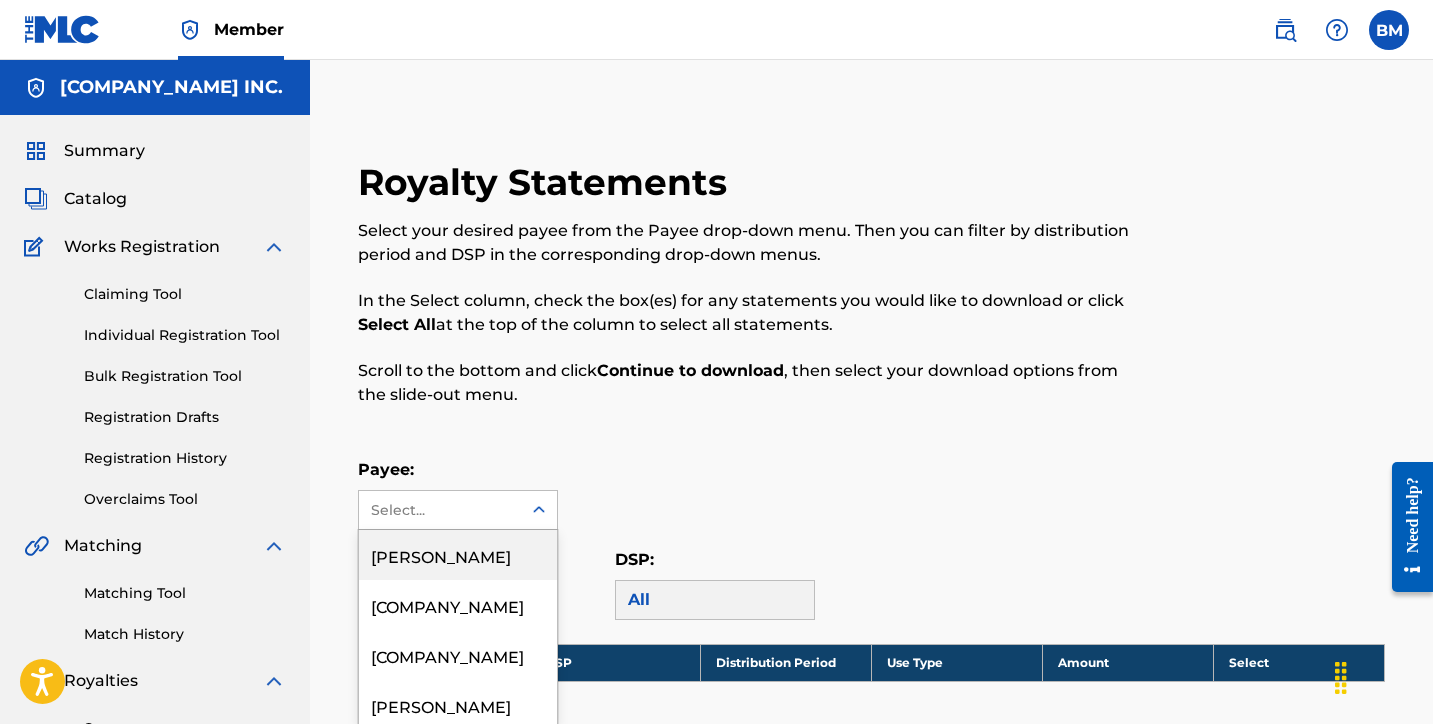 scroll, scrollTop: 107, scrollLeft: 0, axis: vertical 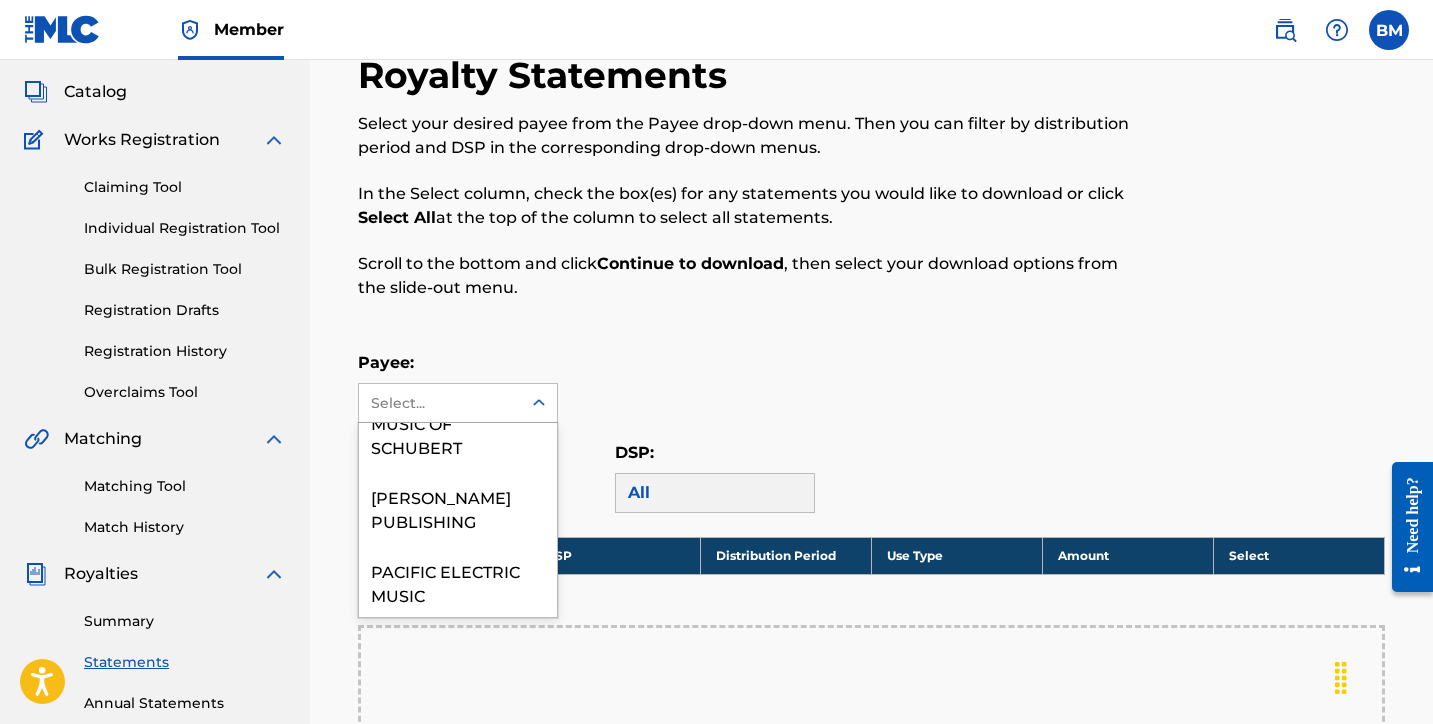 click on "Select..." at bounding box center (440, 403) 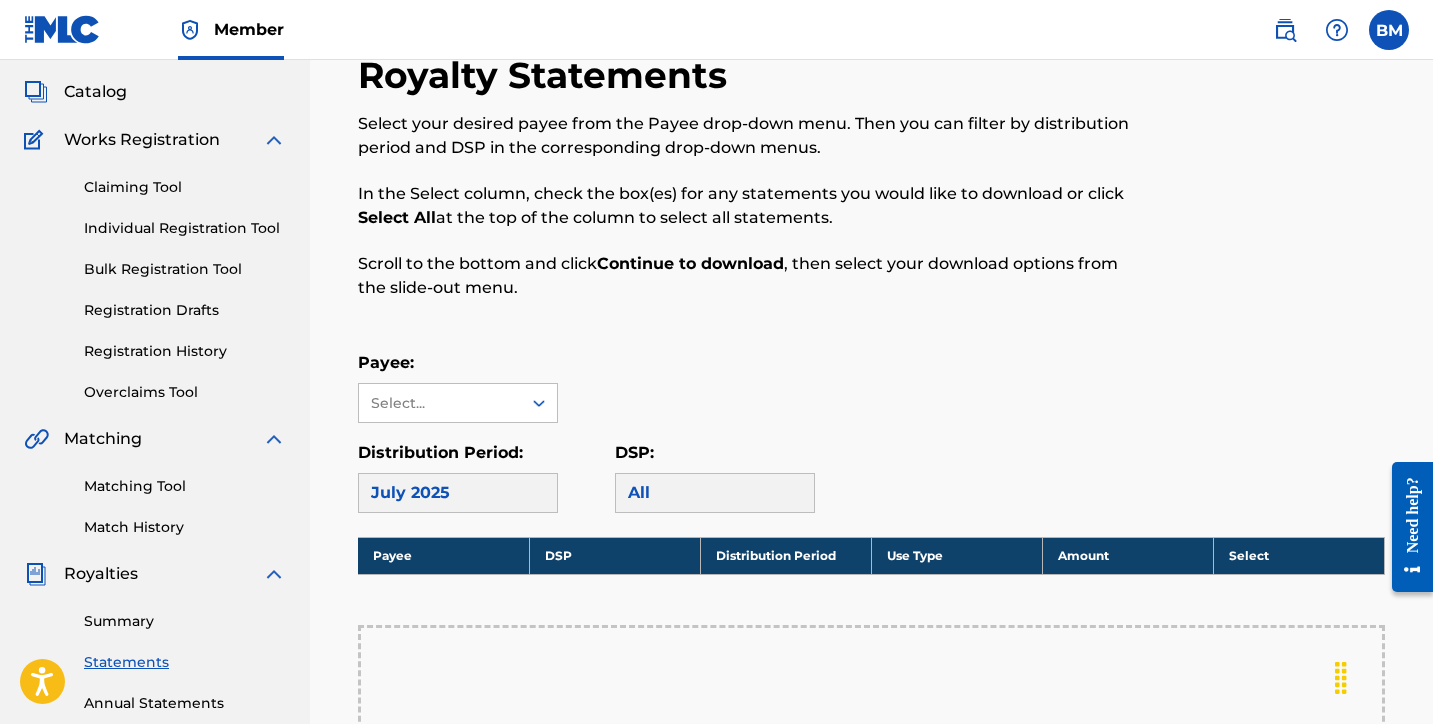 click at bounding box center [539, 403] 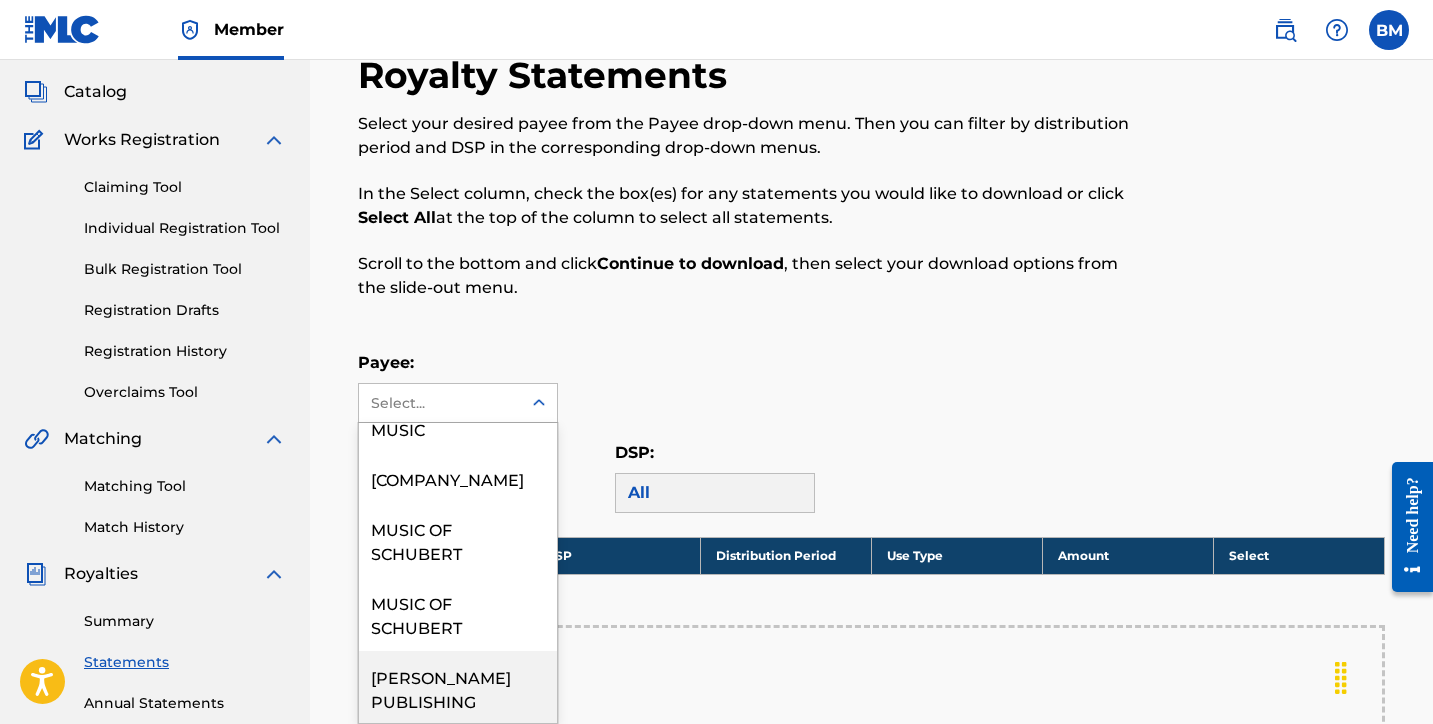 scroll, scrollTop: 268, scrollLeft: 0, axis: vertical 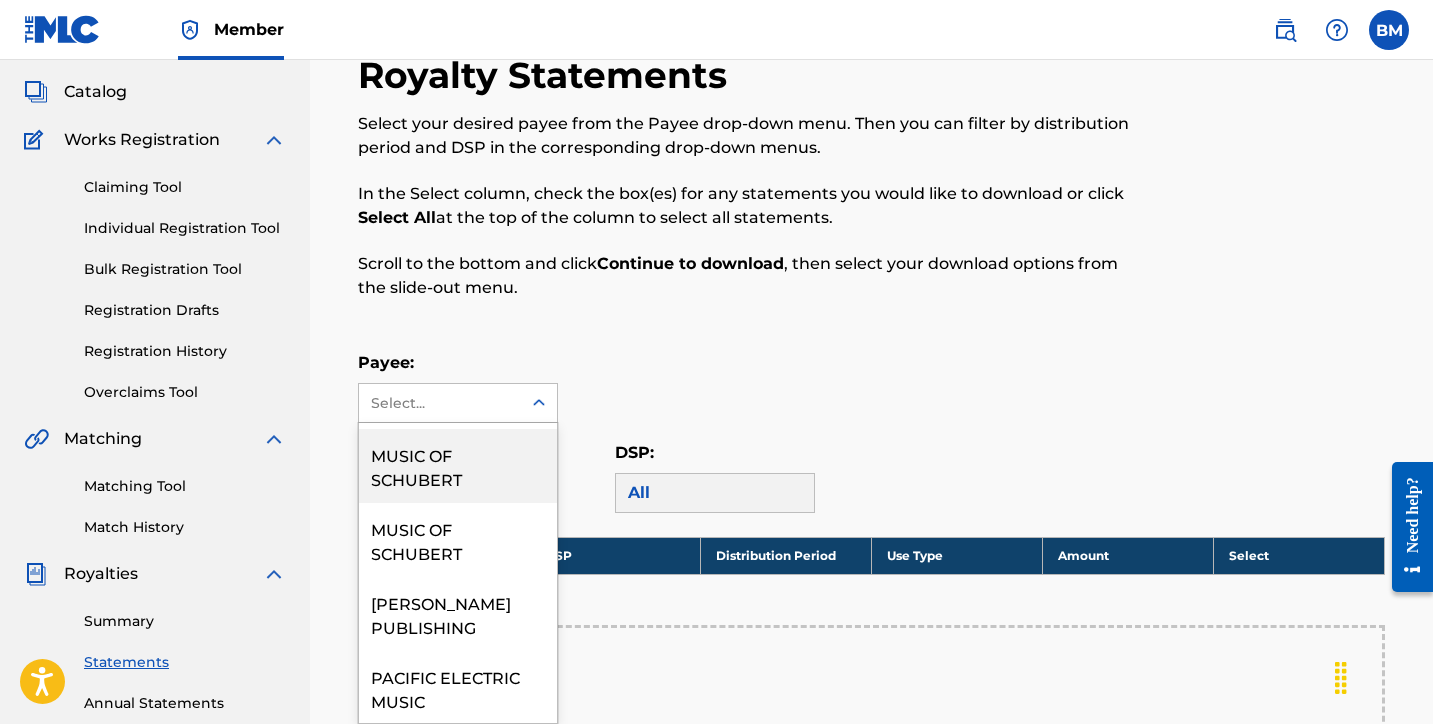 click on "MUSIC OF SCHUBERT" at bounding box center (458, 466) 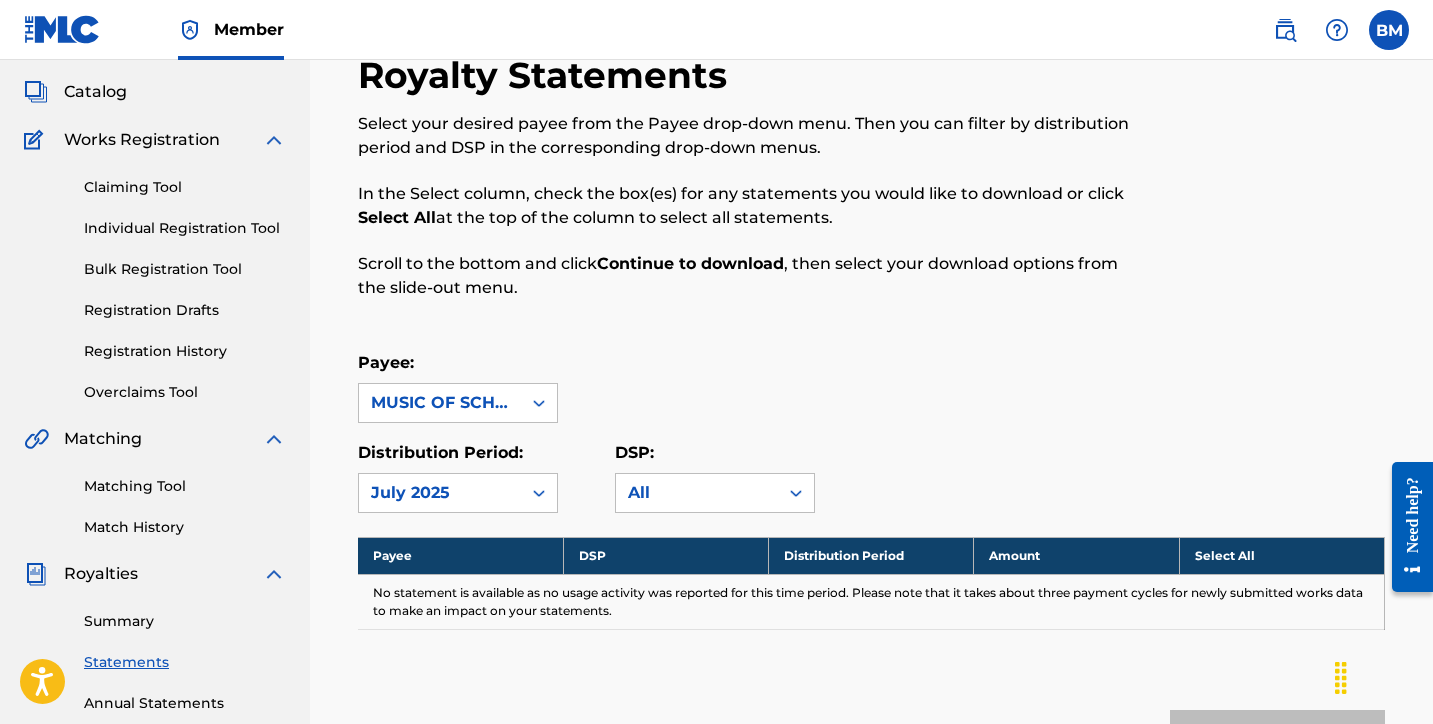 click on "MUSIC OF SCHUBERT" at bounding box center (440, 403) 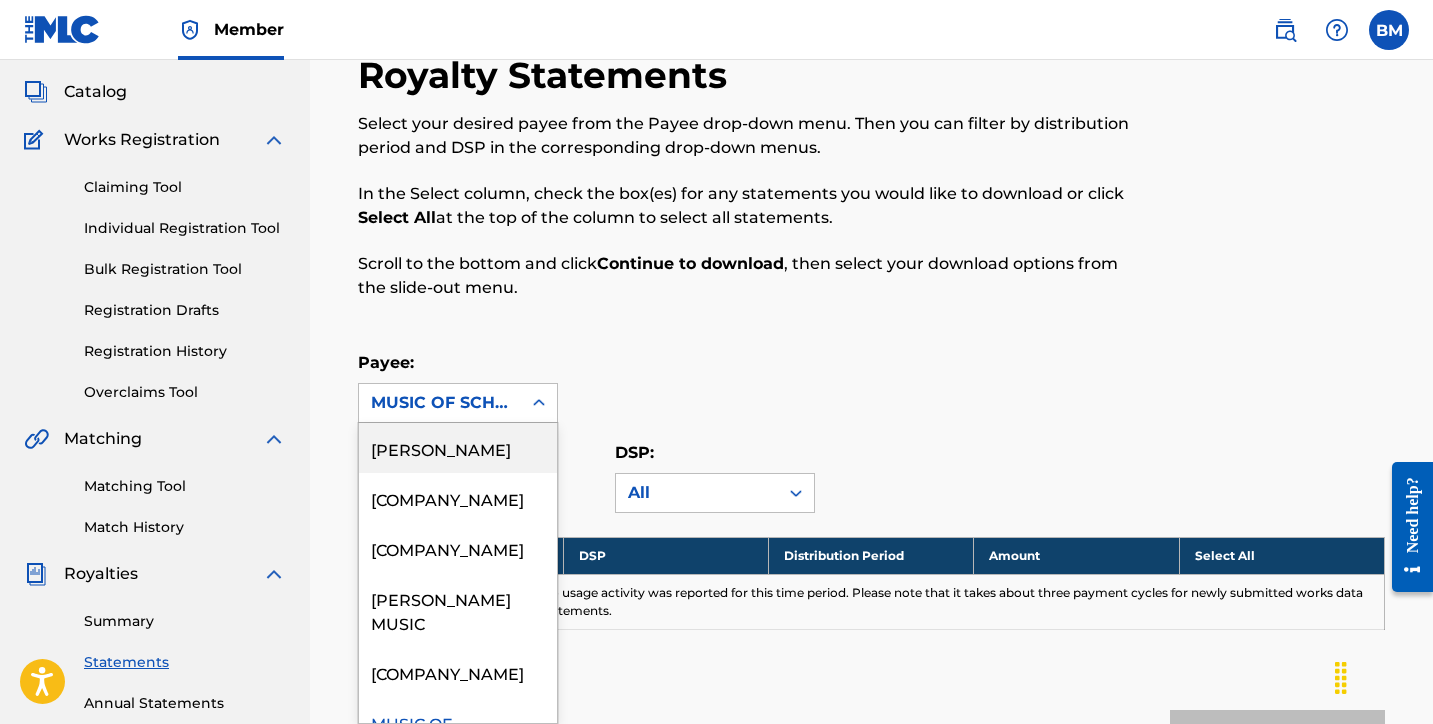click on "[PERSON_NAME]" at bounding box center (458, 448) 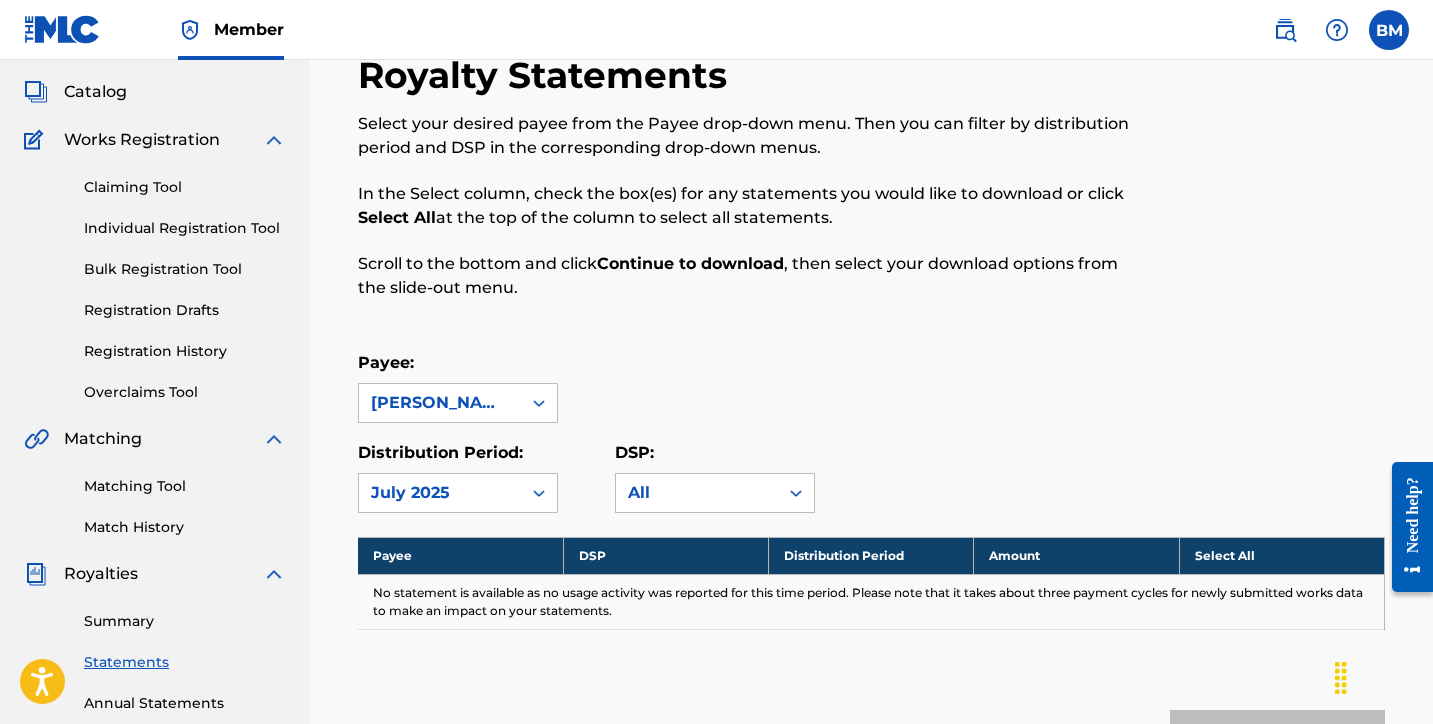 click on "[PERSON_NAME]" at bounding box center [440, 403] 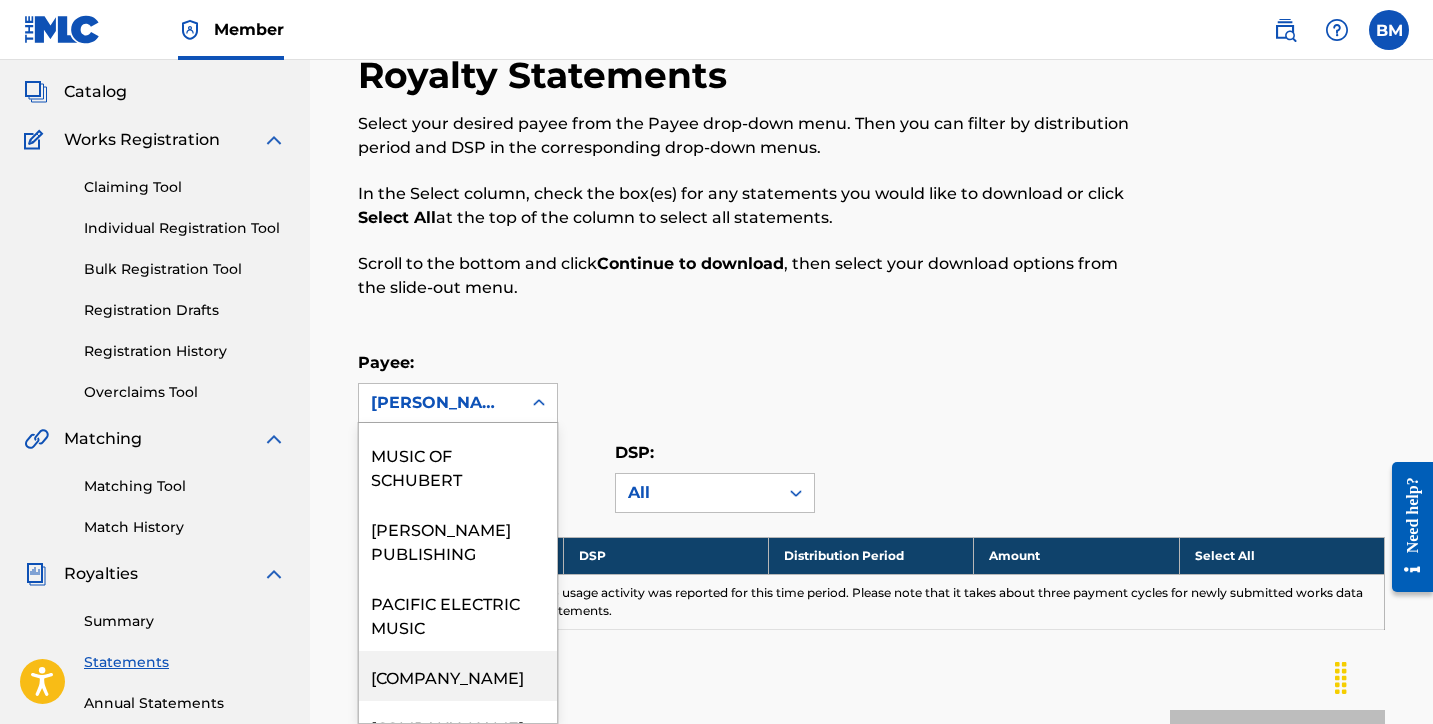 scroll, scrollTop: 416, scrollLeft: 0, axis: vertical 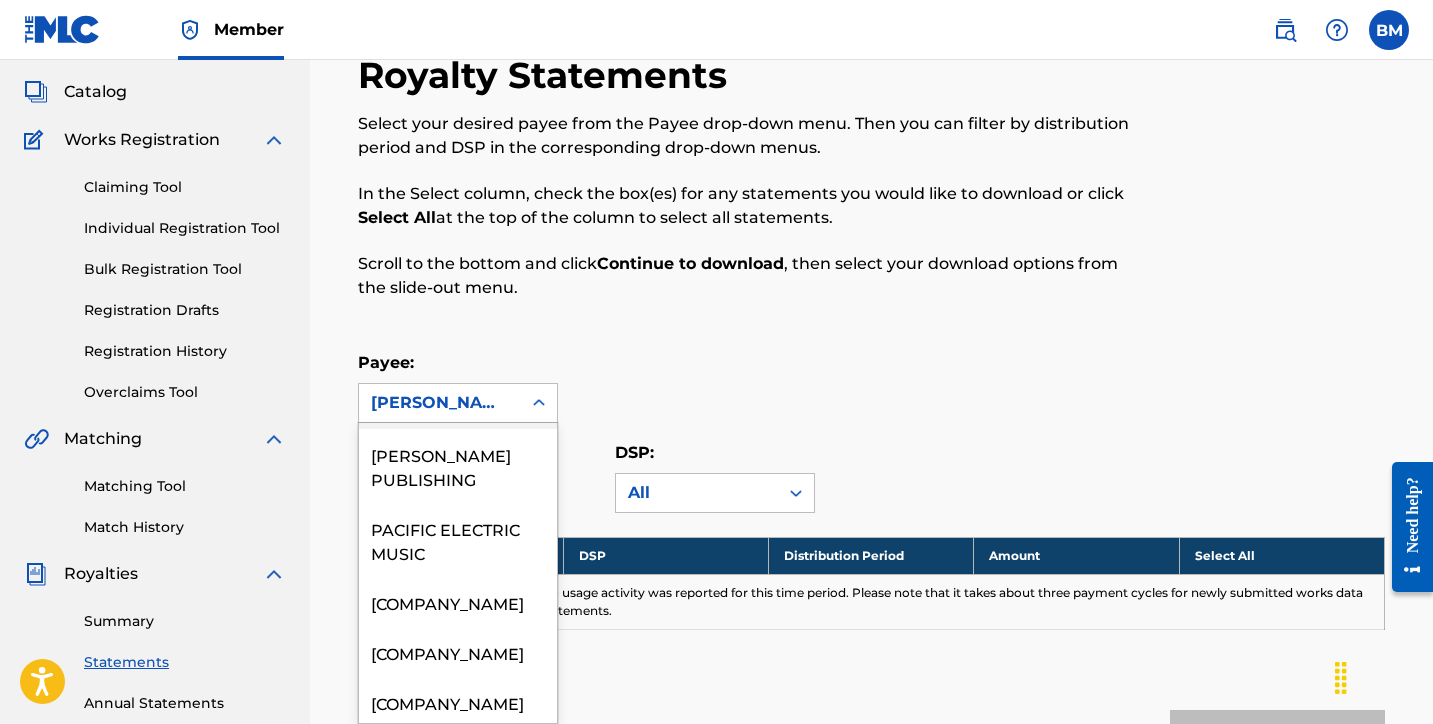 click on "MUSIC OF SCHUBERT" at bounding box center [458, 392] 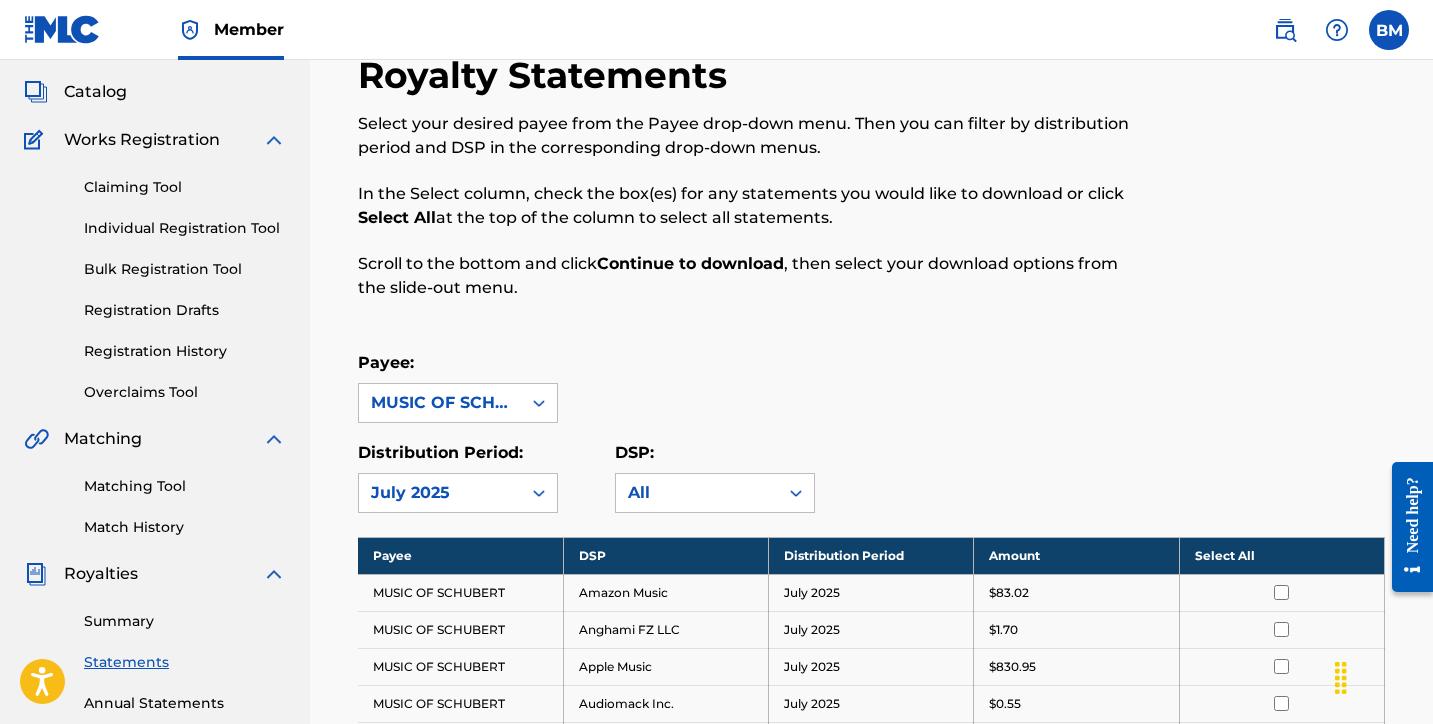click on "Payee: option [COMPANY_NAME], selected. [COMPANY_NAME]" at bounding box center (871, 387) 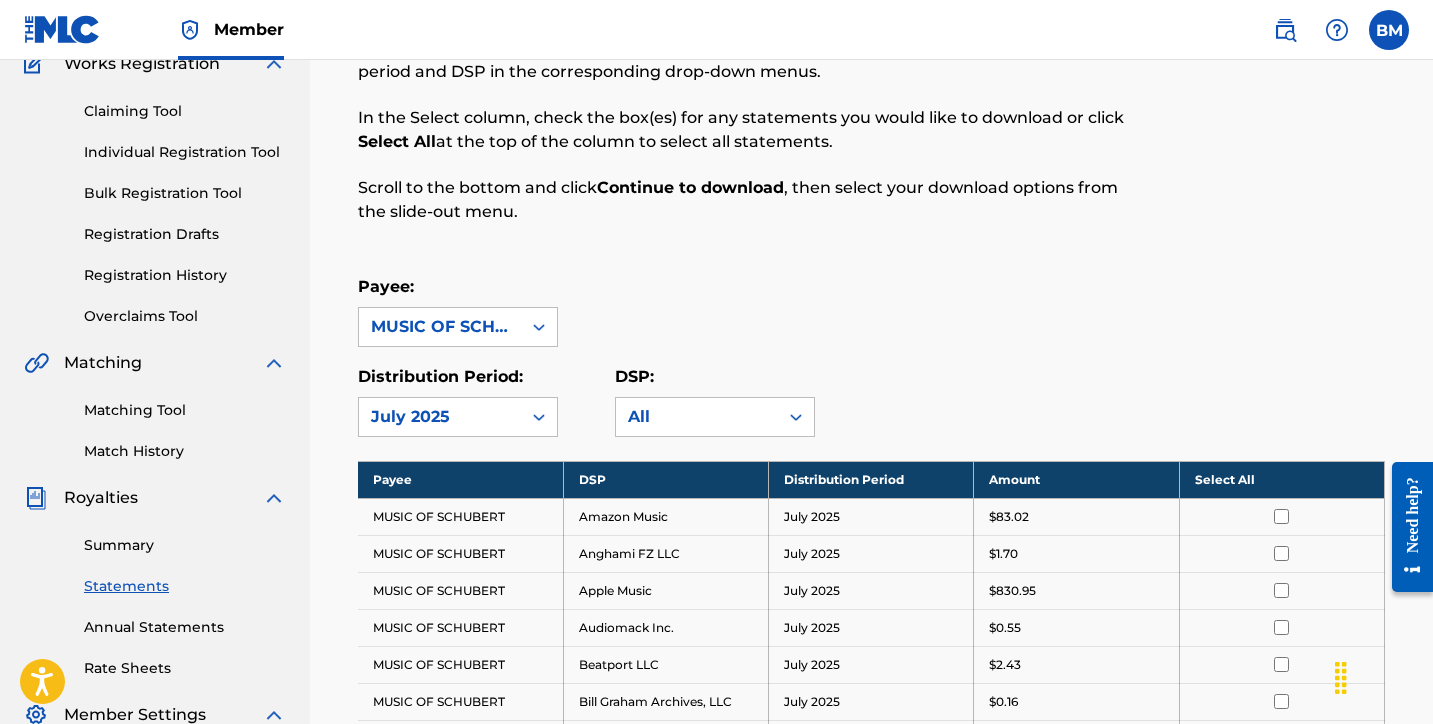 scroll, scrollTop: 107, scrollLeft: 0, axis: vertical 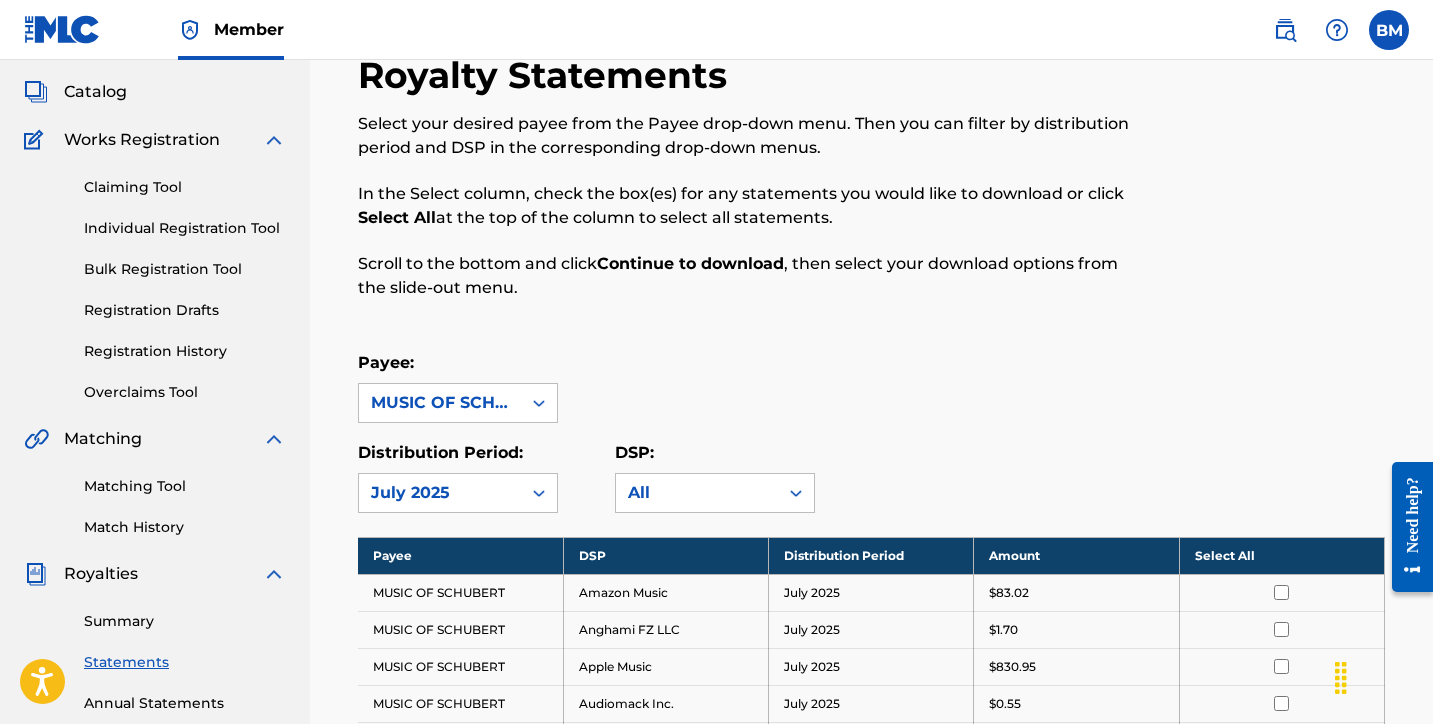 click on "Select All" at bounding box center [1281, 555] 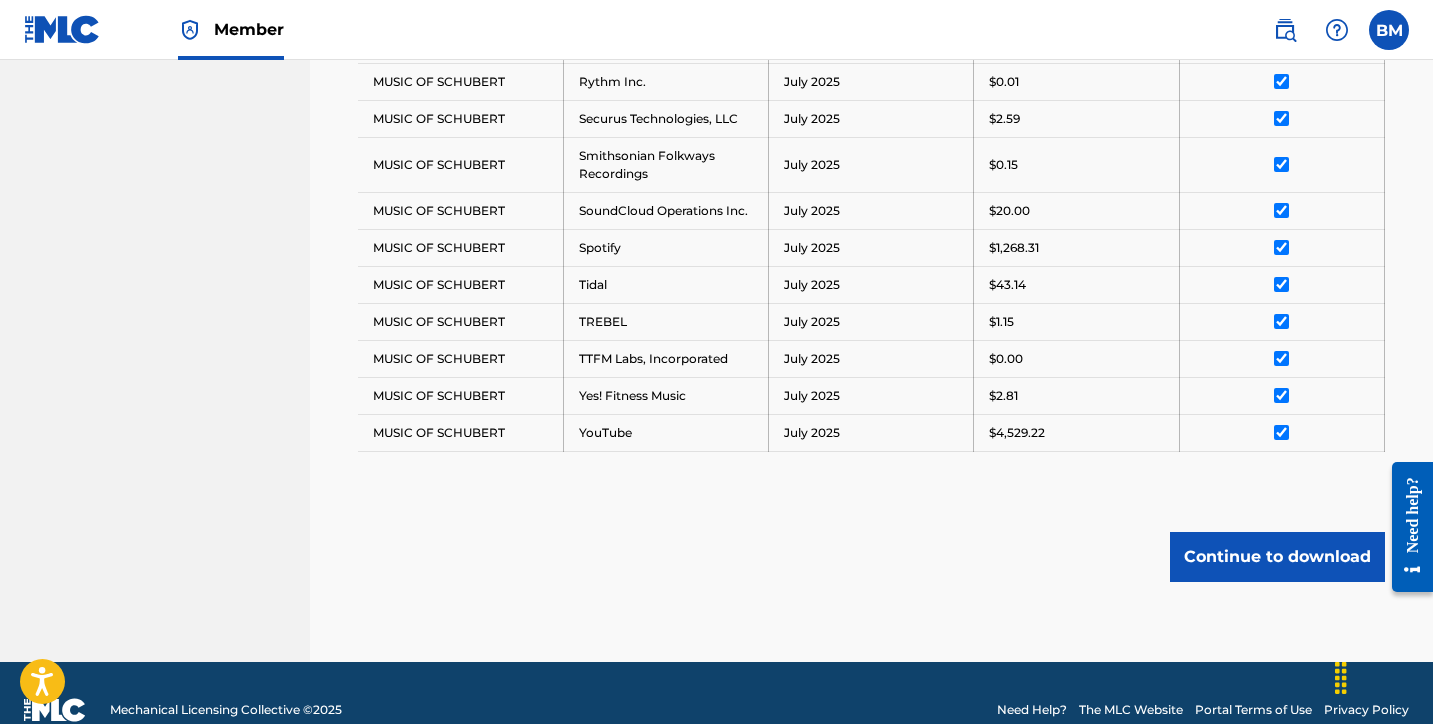 scroll, scrollTop: 1466, scrollLeft: 0, axis: vertical 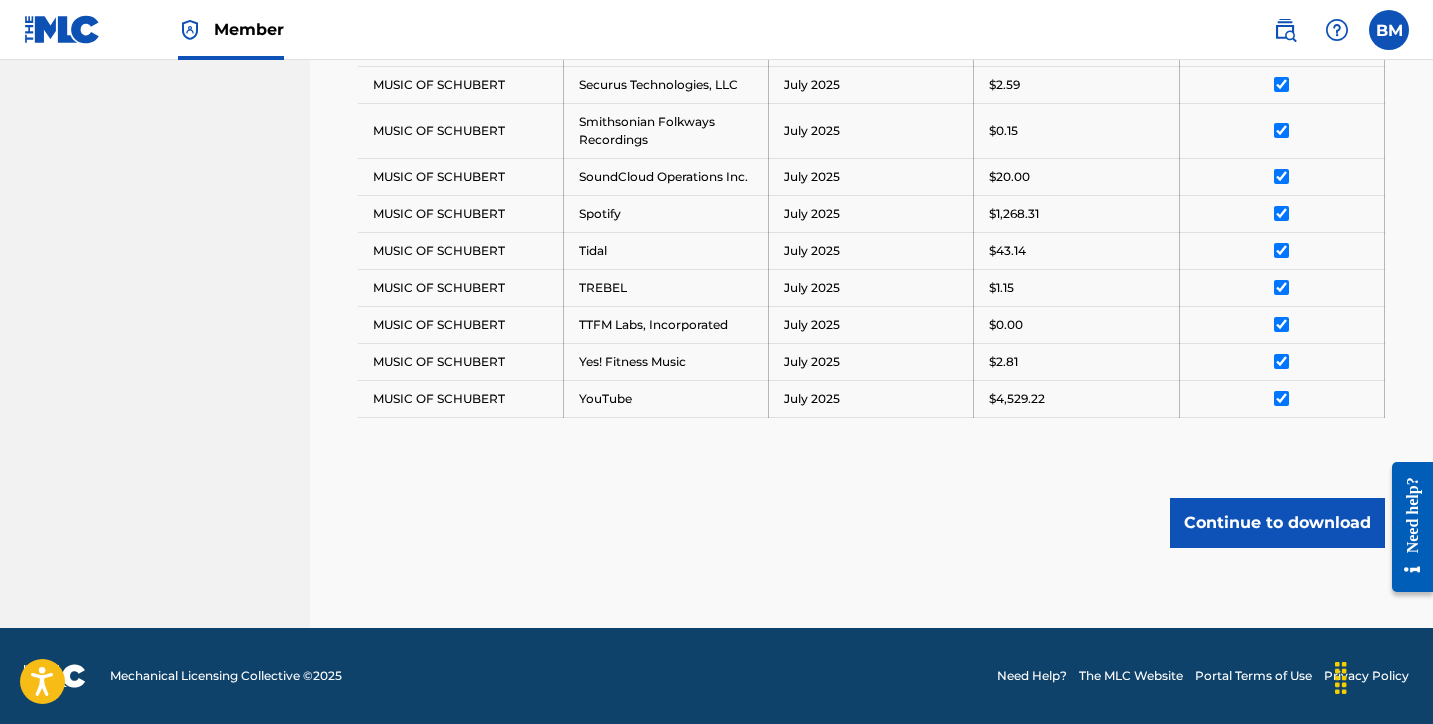 click on "Continue to download" at bounding box center (1277, 523) 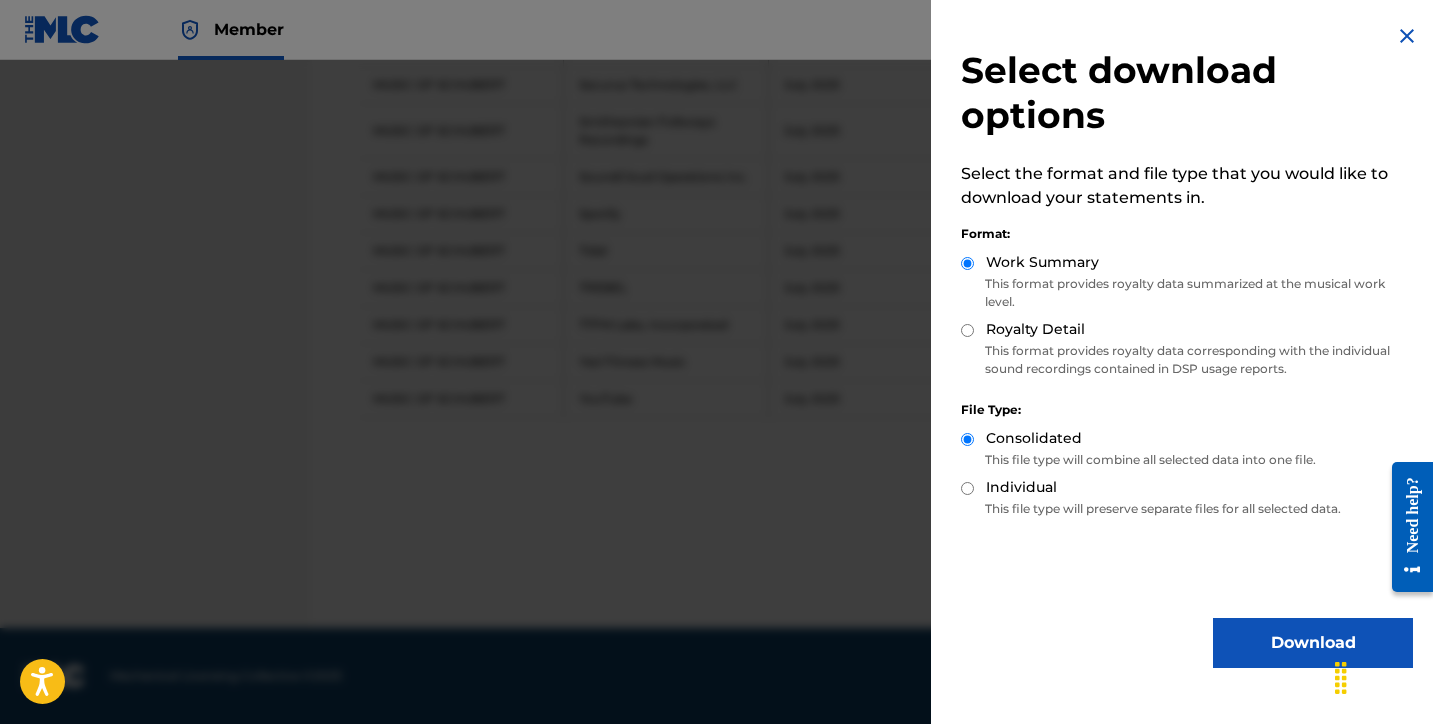 click on "Download" at bounding box center (1313, 643) 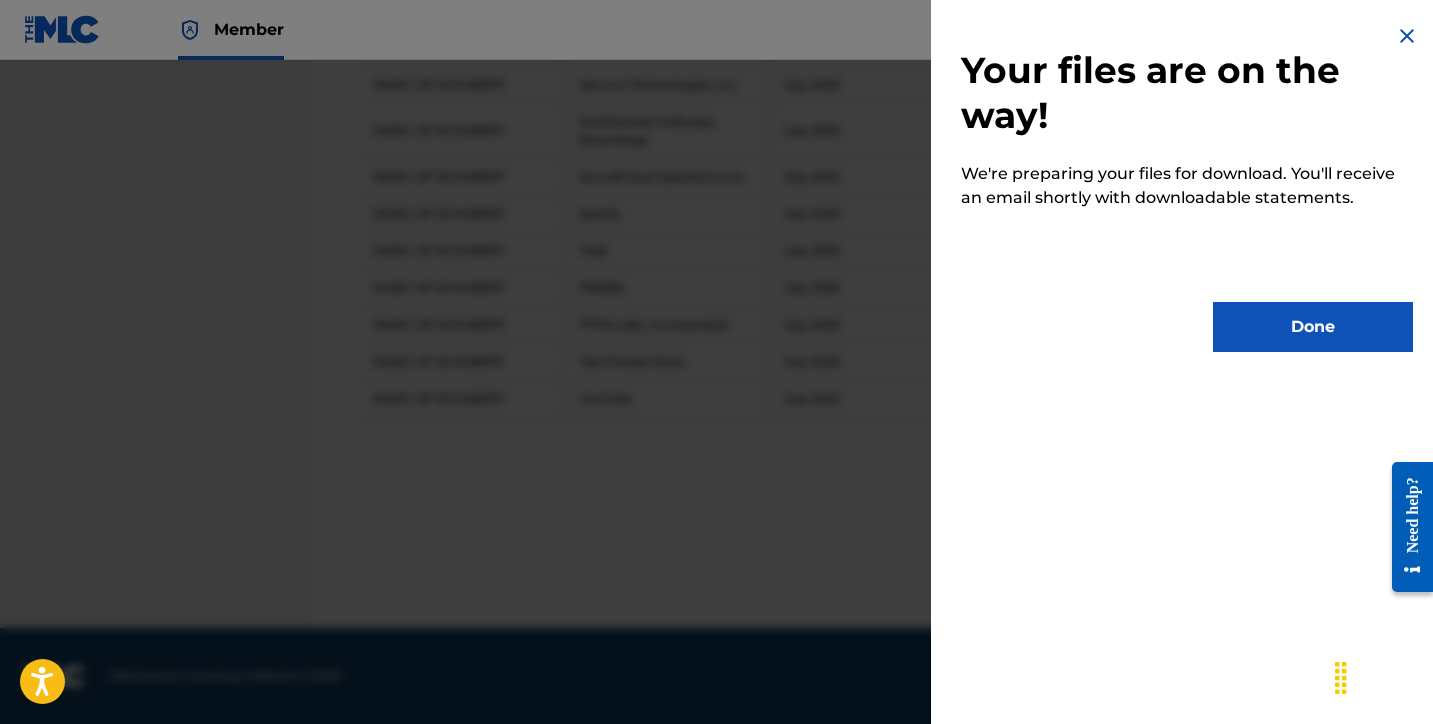 click on "Done" at bounding box center (1313, 327) 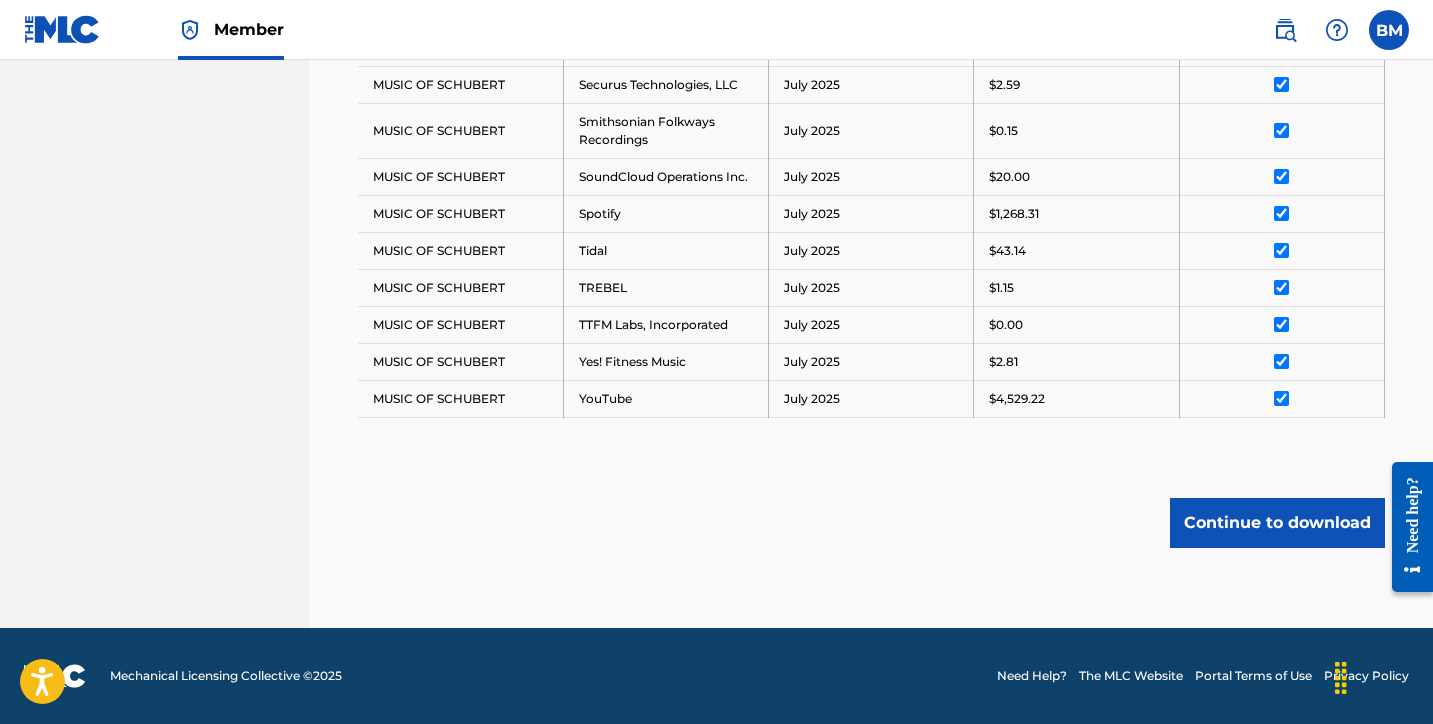 click on "Royalty Statements Select your desired payee from the Payee drop-down menu. Then you can filter by distribution period and DSP in the corresponding drop-down menus. In the Select column, check the box(es) for any statements you would like to download or click    Select All   at the top of the column to select all statements. Scroll to the bottom and click  Continue to download , then select your download options from the slide-out menu. Payee: [COMPANY_NAME] Distribution Period: July 2025 DSP: All Payee DSP Distribution Period Amount Deselect All [COMPANY_NAME] Amazon Music July 2025 [PRICE] [COMPANY_NAME] Anghami FZ LLC July 2025 [PRICE] [COMPANY_NAME] Apple Music July 2025 [PRICE] [COMPANY_NAME] Audiomack Inc. July 2025 [PRICE] [COMPANY_NAME] Beatport LLC July 2025 [PRICE] [COMPANY_NAME] Bill Graham Archives, LLC July 2025 [PRICE] [COMPANY_NAME] Deezer S.A. July 2025 [PRICE] [COMPANY_NAME] Gabb Wireless July 2025 [PRICE] [COMPANY_NAME] Google, LLC July 2025 [PRICE] [COMPANY_NAME] GTL" at bounding box center [871, -339] 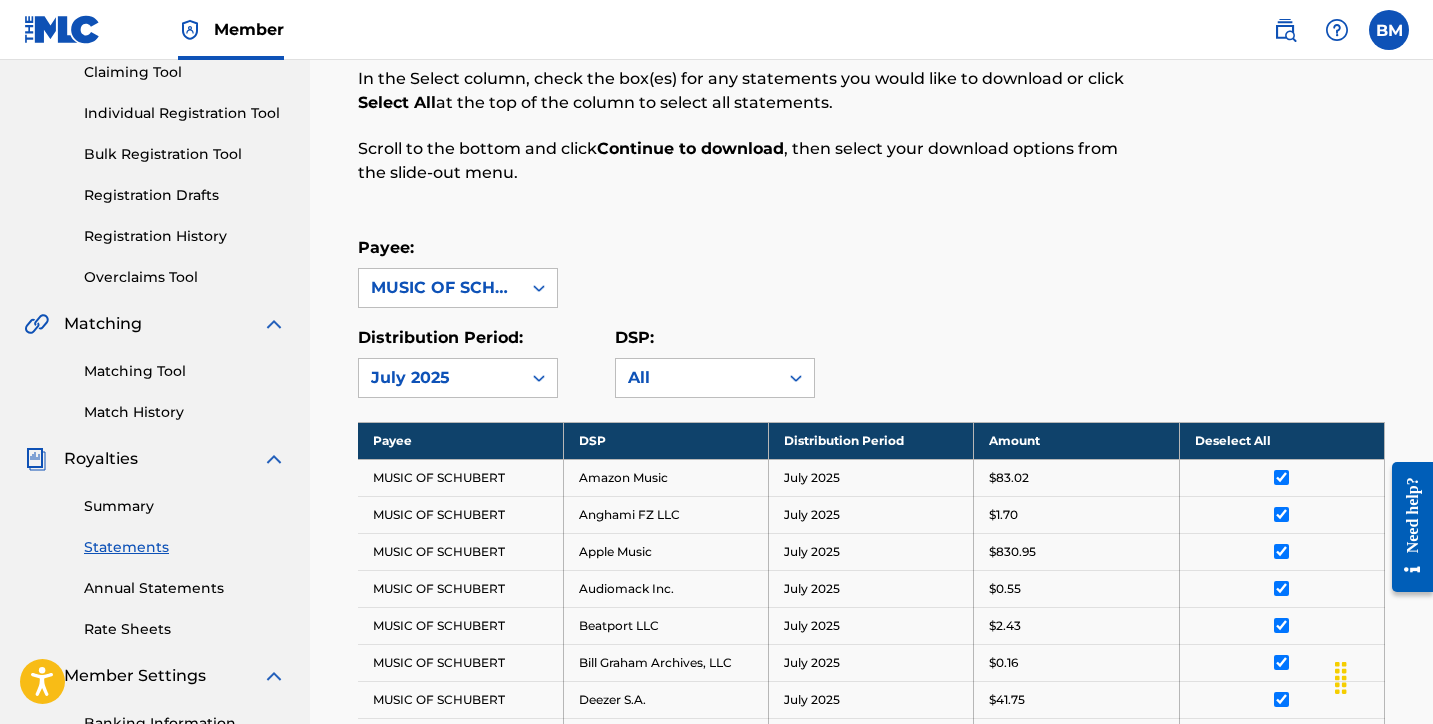 scroll, scrollTop: 0, scrollLeft: 0, axis: both 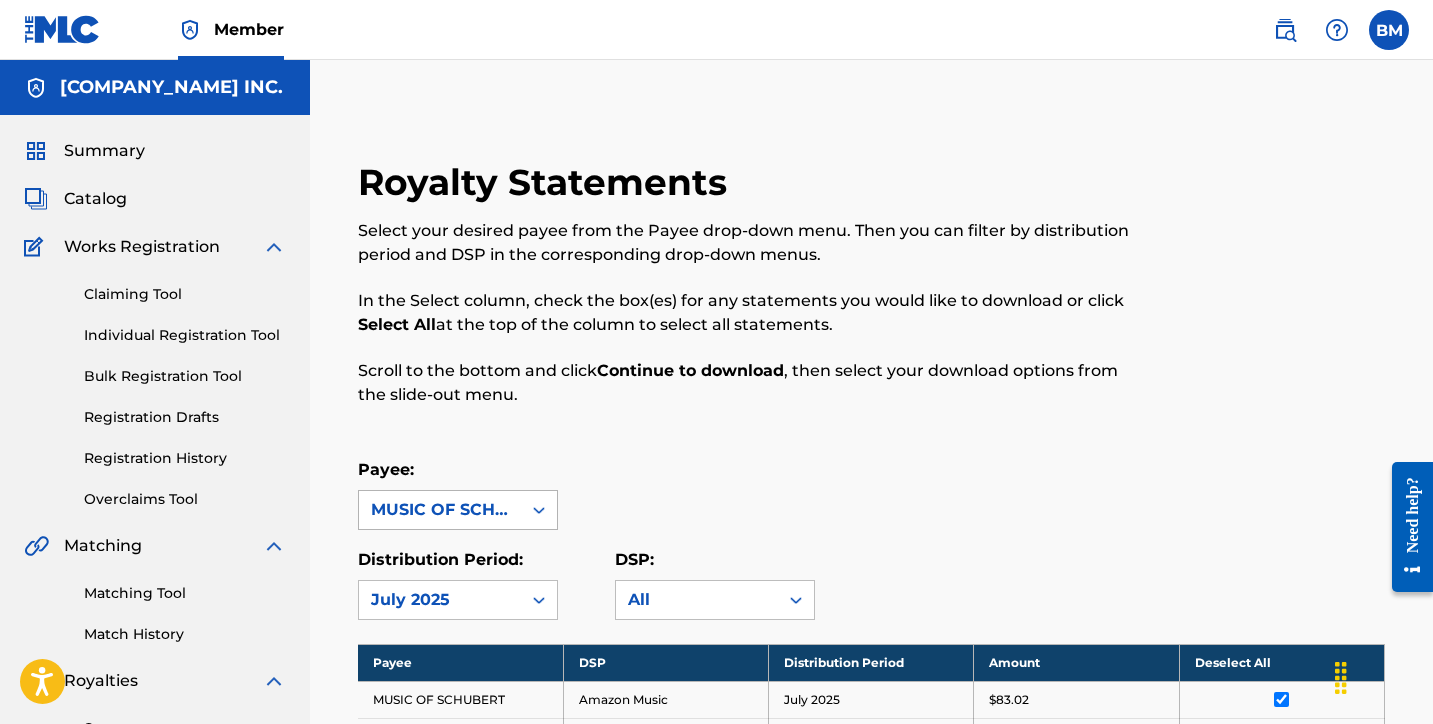 click on "MUSIC OF SCHUBERT" at bounding box center (458, 510) 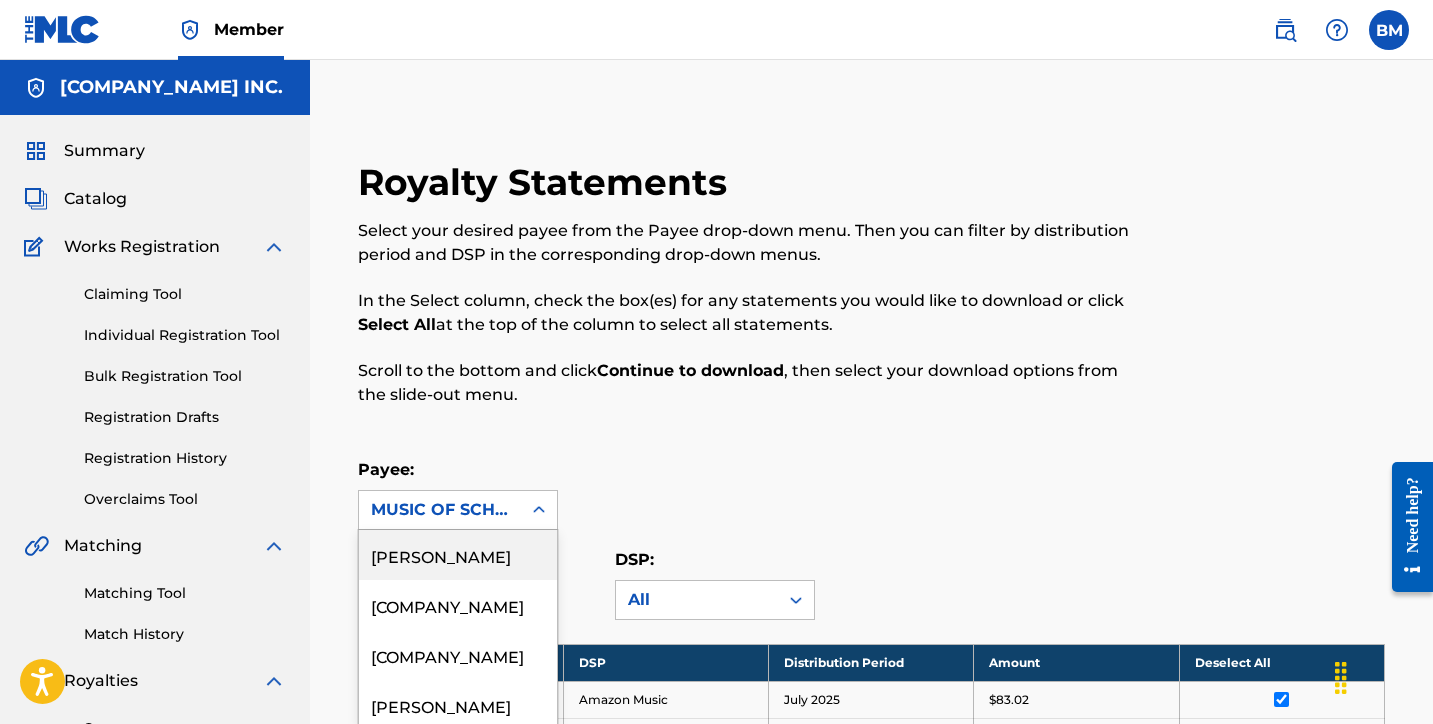 scroll, scrollTop: 107, scrollLeft: 0, axis: vertical 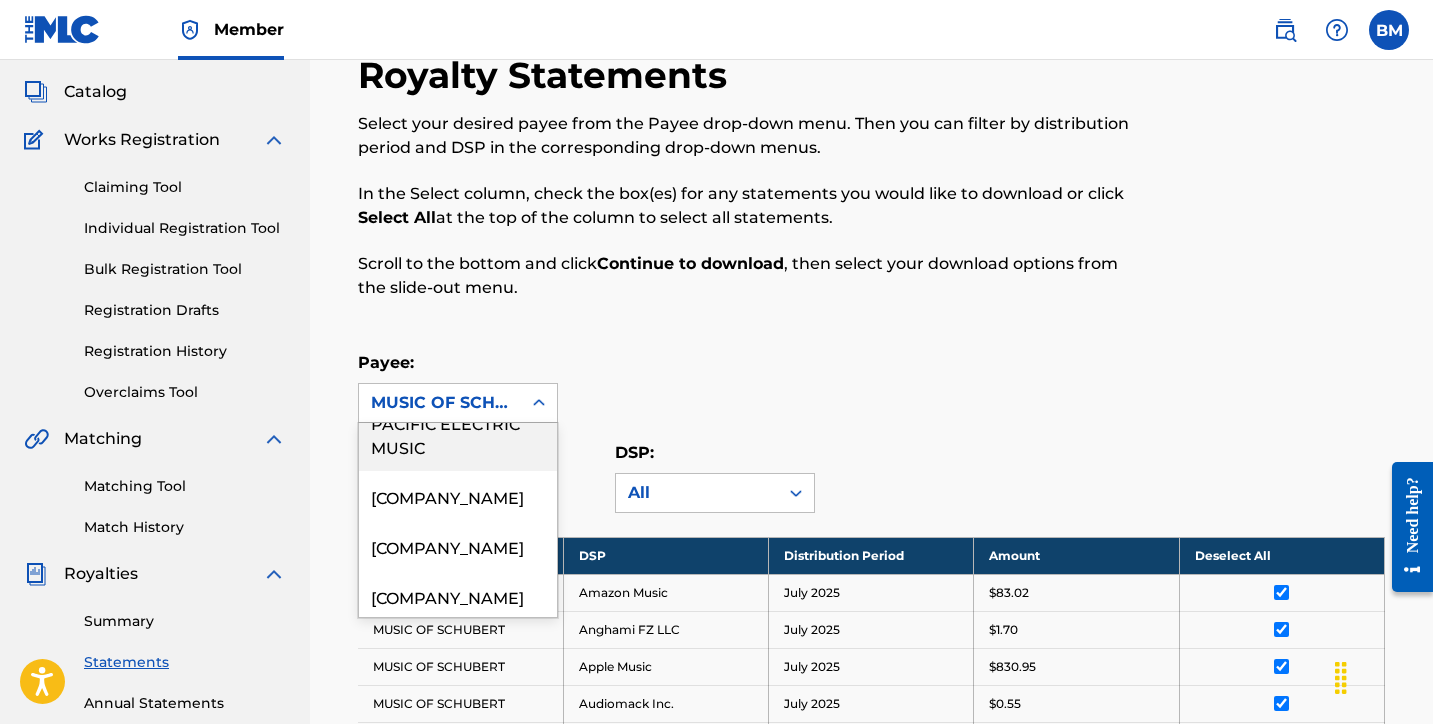 click on "PACIFIC ELECTRIC MUSIC" at bounding box center [458, 434] 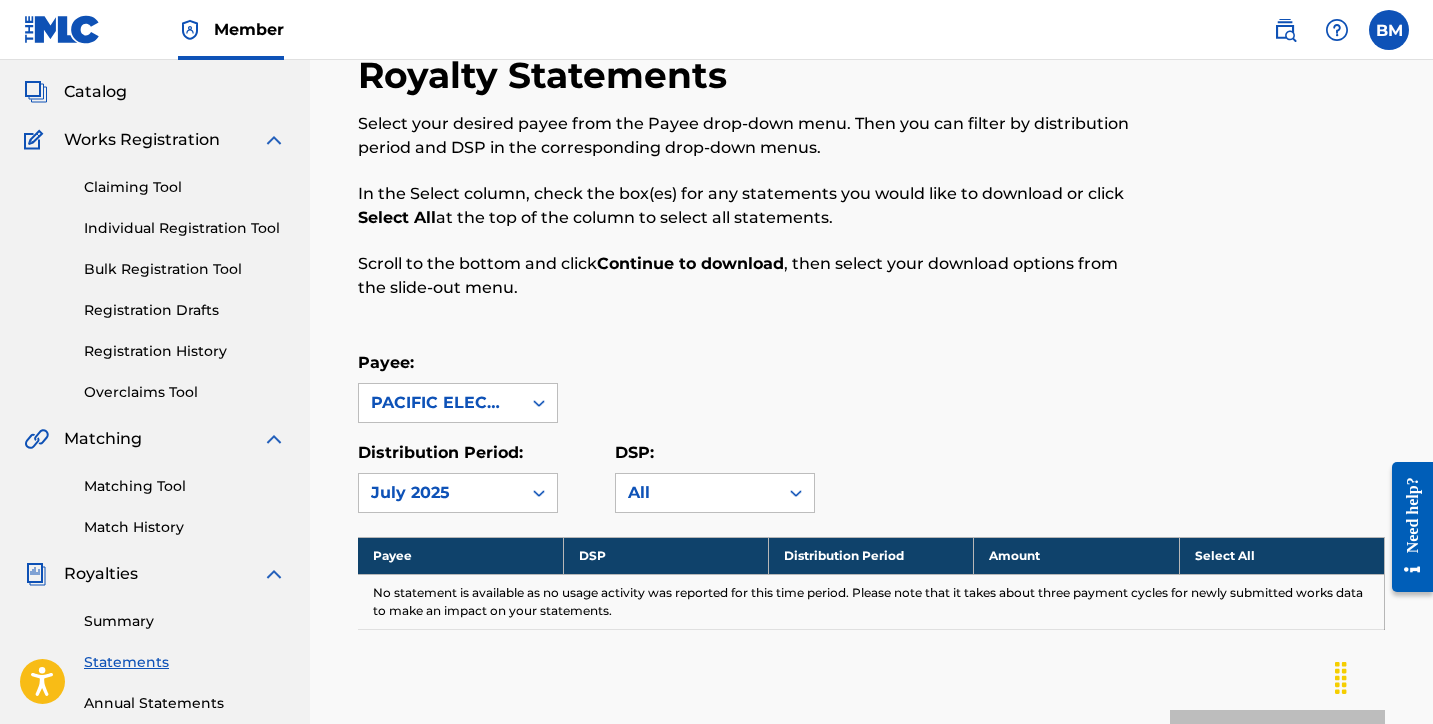 click on "PACIFIC ELECTRIC MUSIC" at bounding box center (440, 403) 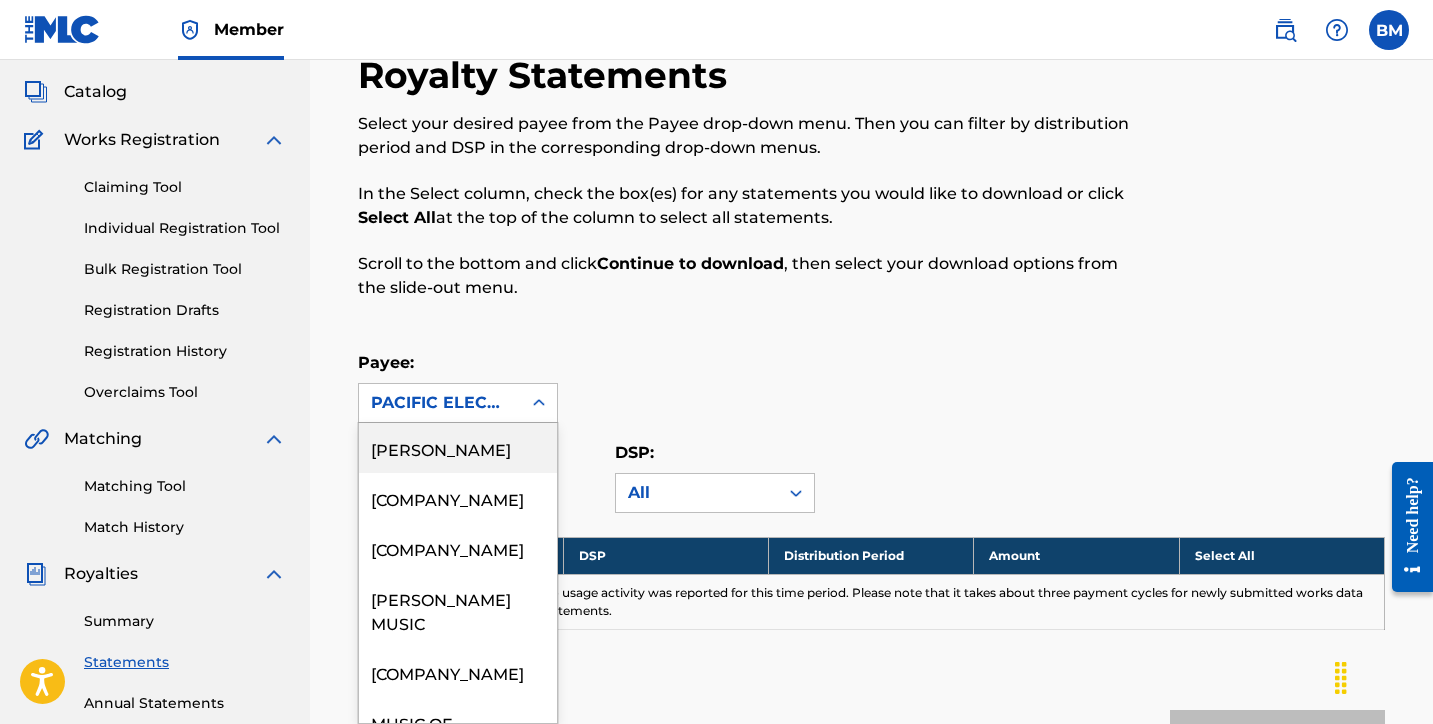 scroll, scrollTop: 910, scrollLeft: 0, axis: vertical 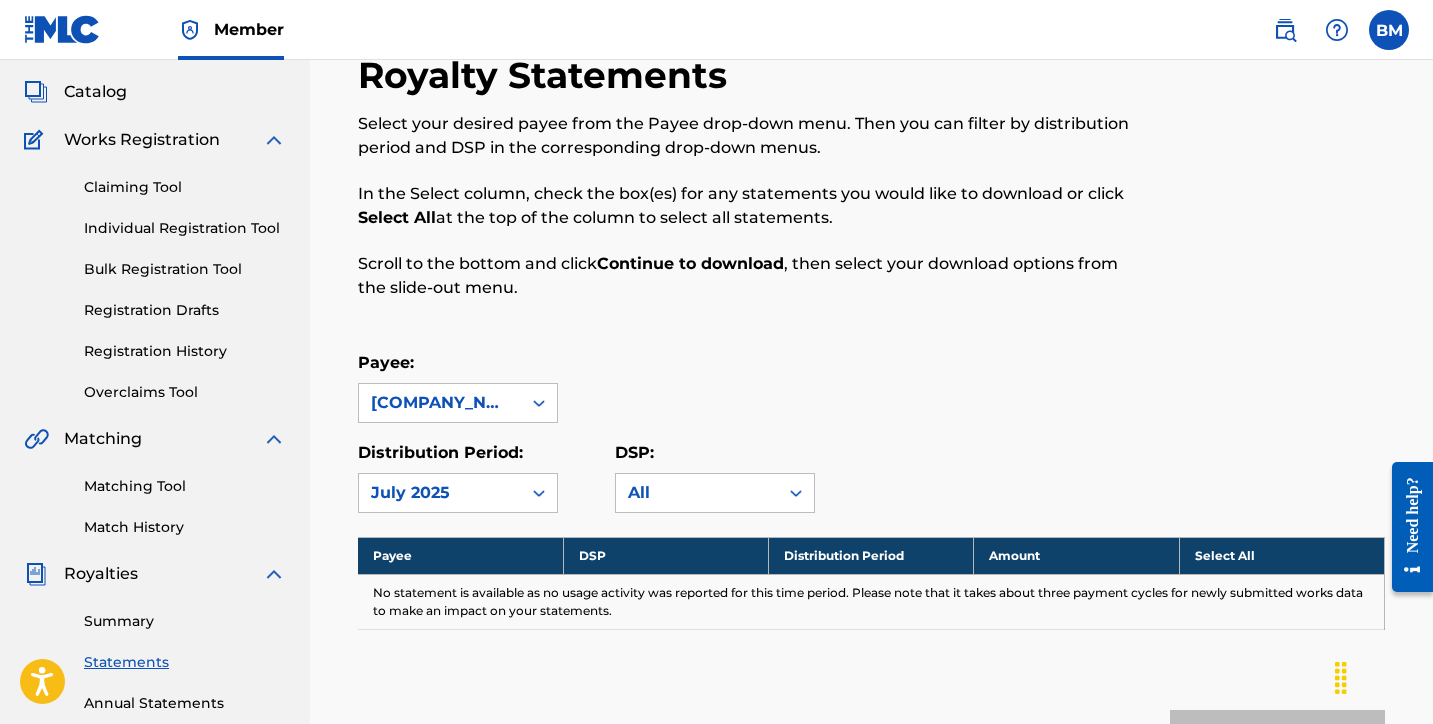 click on "[COMPANY_NAME]" at bounding box center [440, 403] 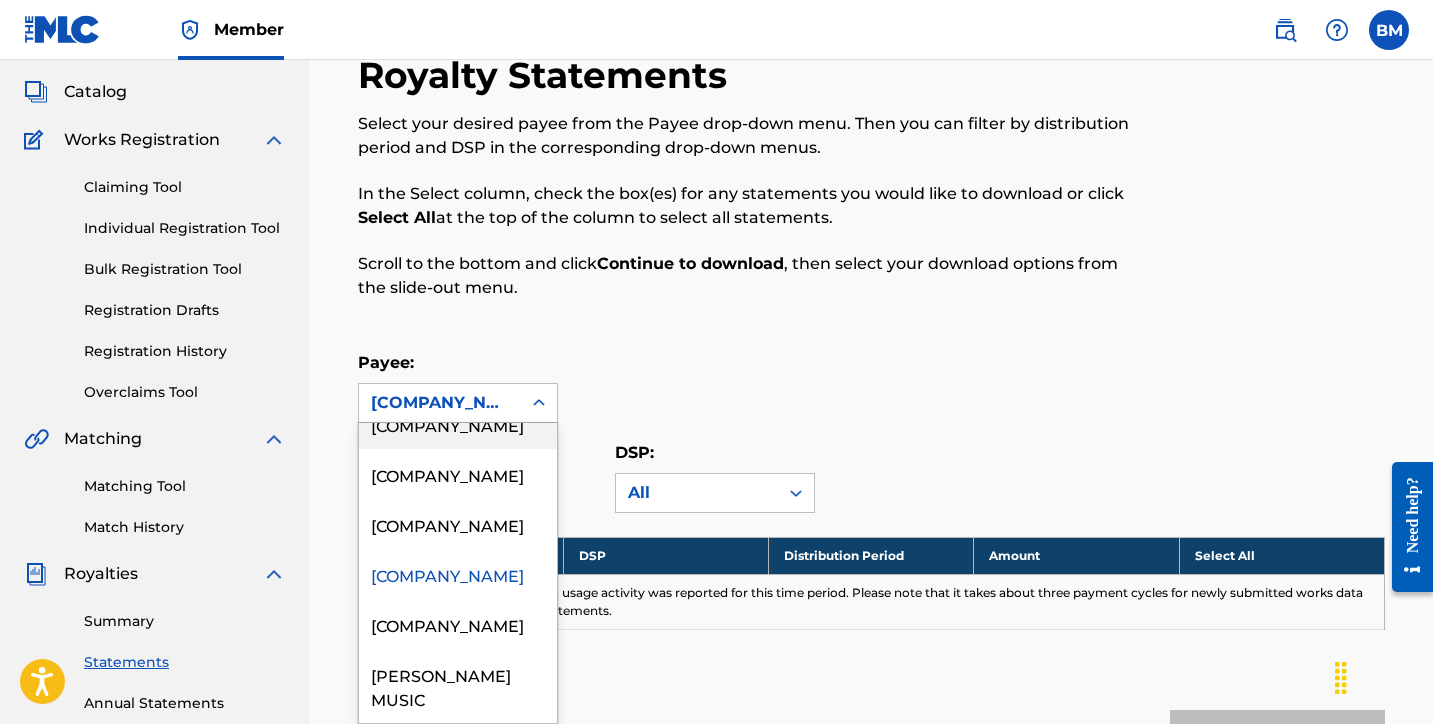 scroll, scrollTop: 667, scrollLeft: 0, axis: vertical 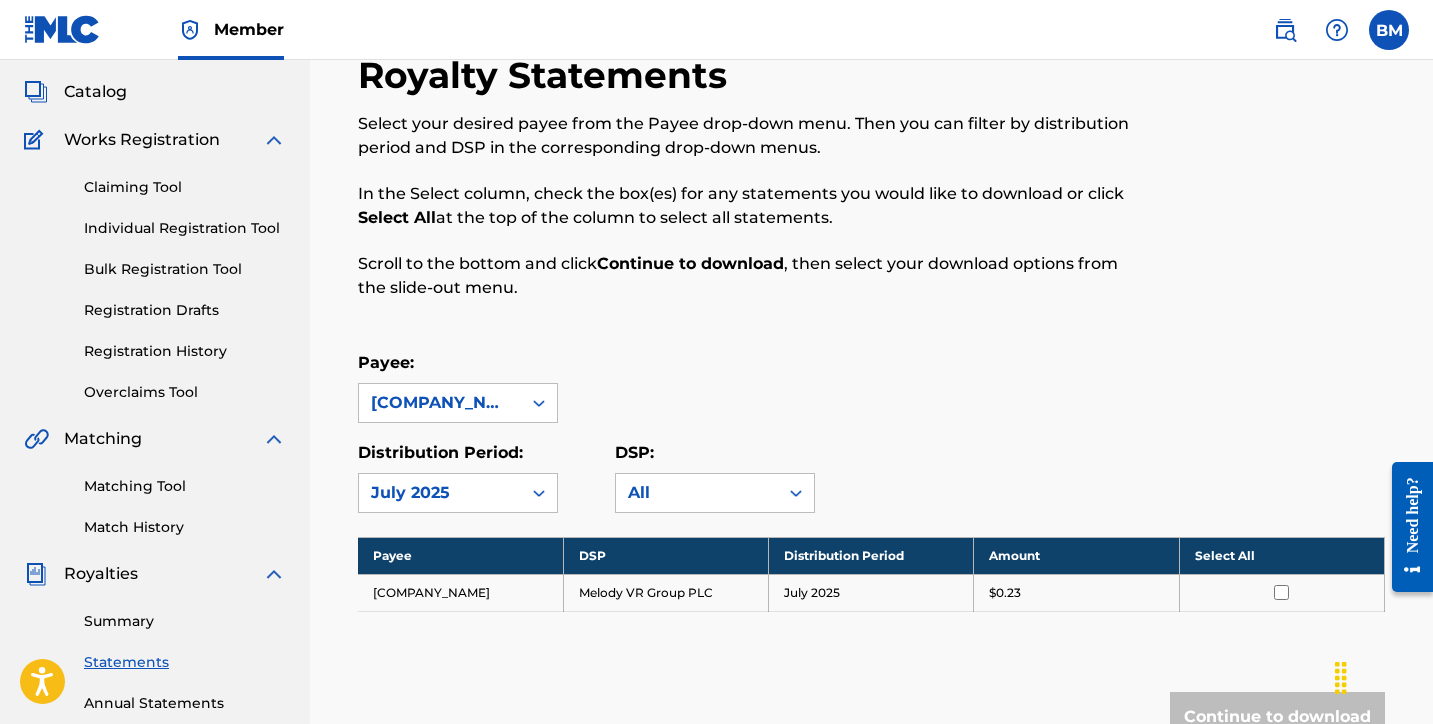 click on "[COMPANY_NAME]" at bounding box center (440, 403) 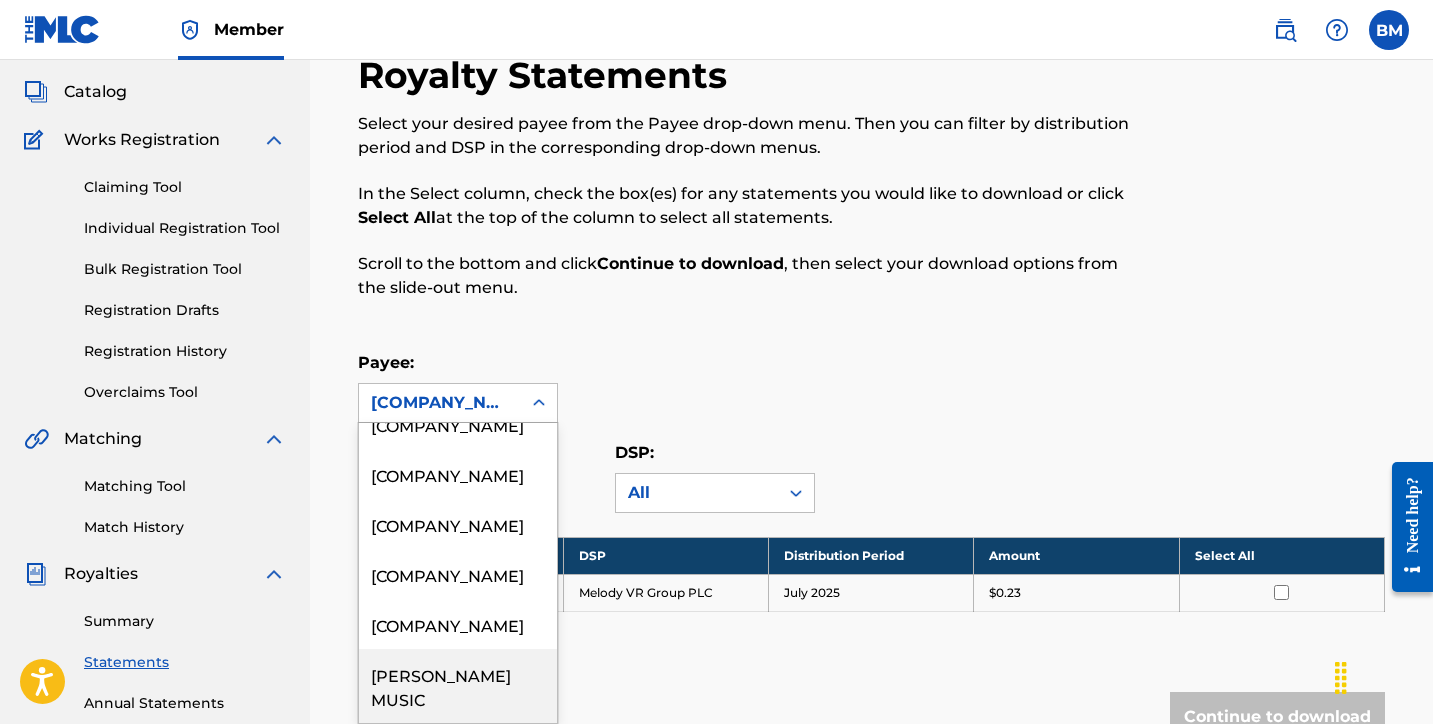 scroll, scrollTop: 0, scrollLeft: 0, axis: both 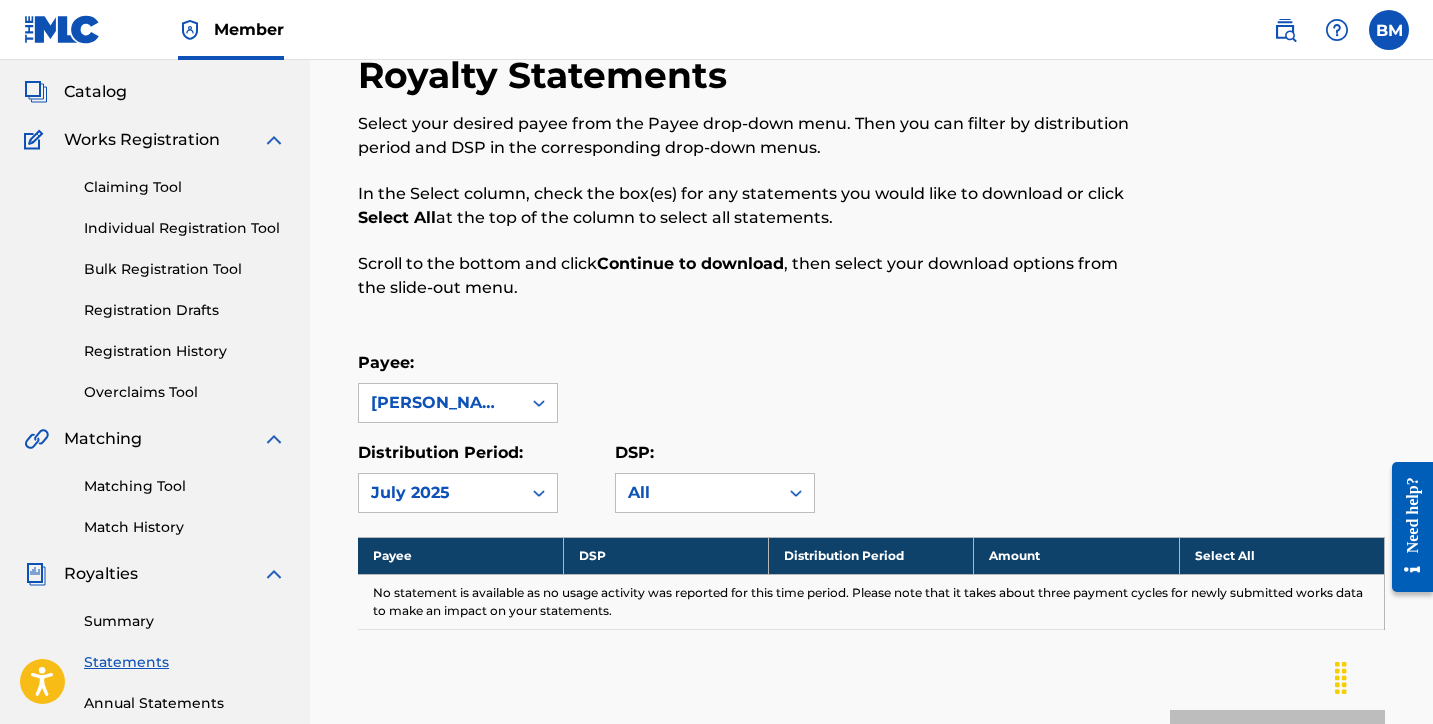 click on "[PERSON_NAME] MUSIC" at bounding box center (440, 403) 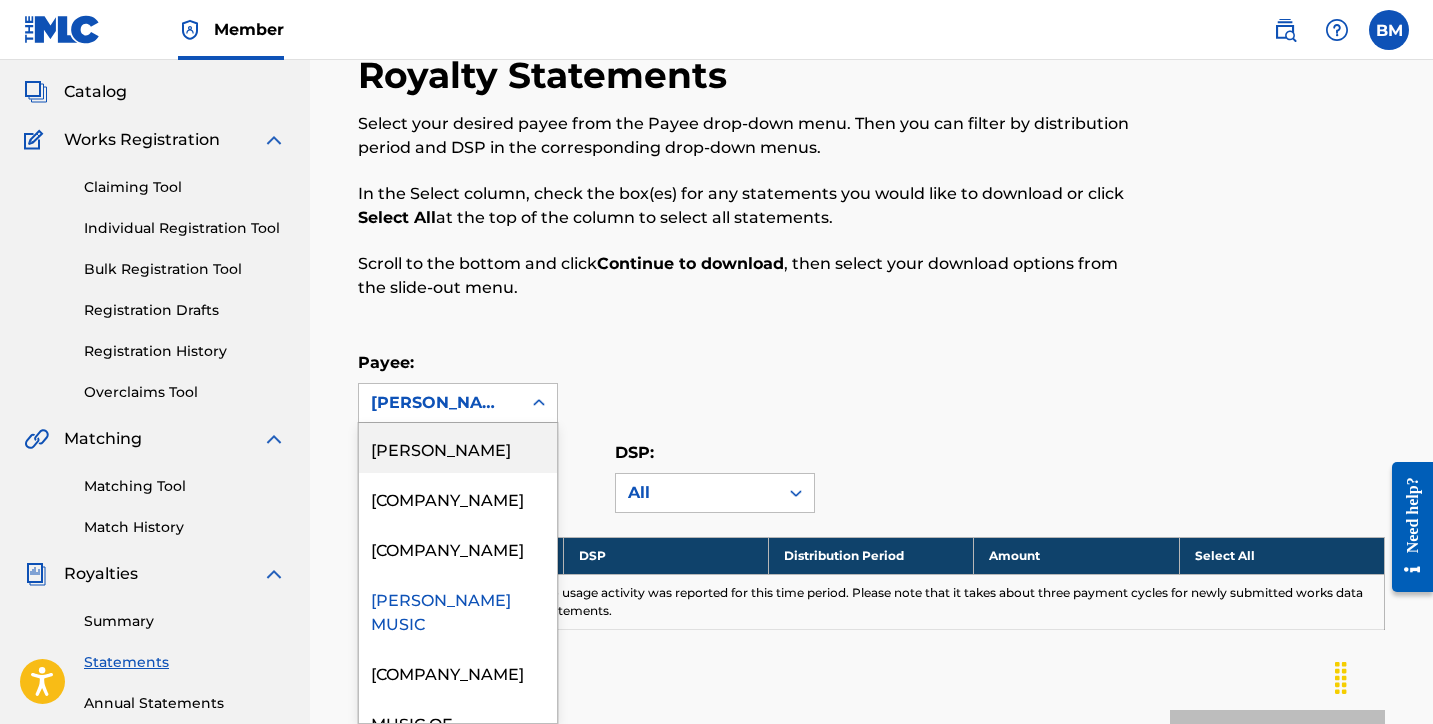 click on "Summary" at bounding box center [185, 621] 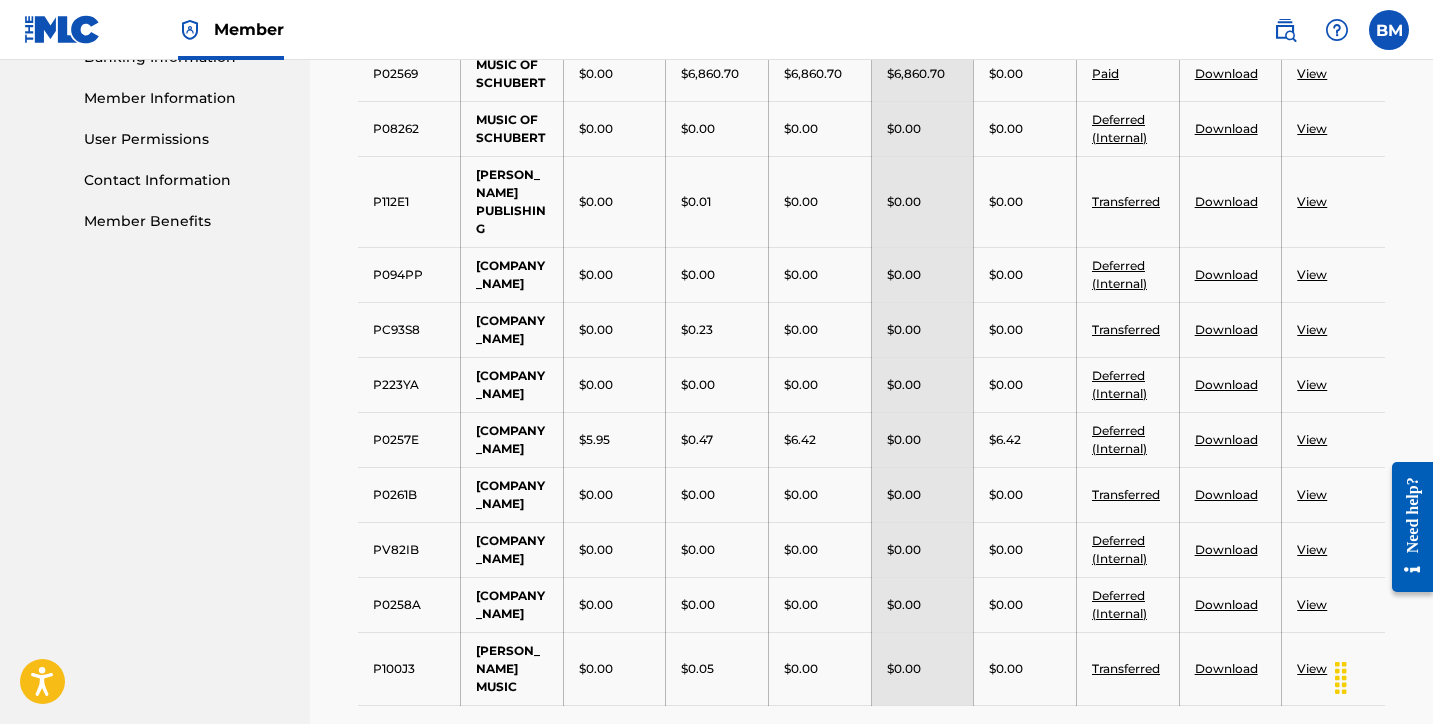 scroll, scrollTop: 309, scrollLeft: 0, axis: vertical 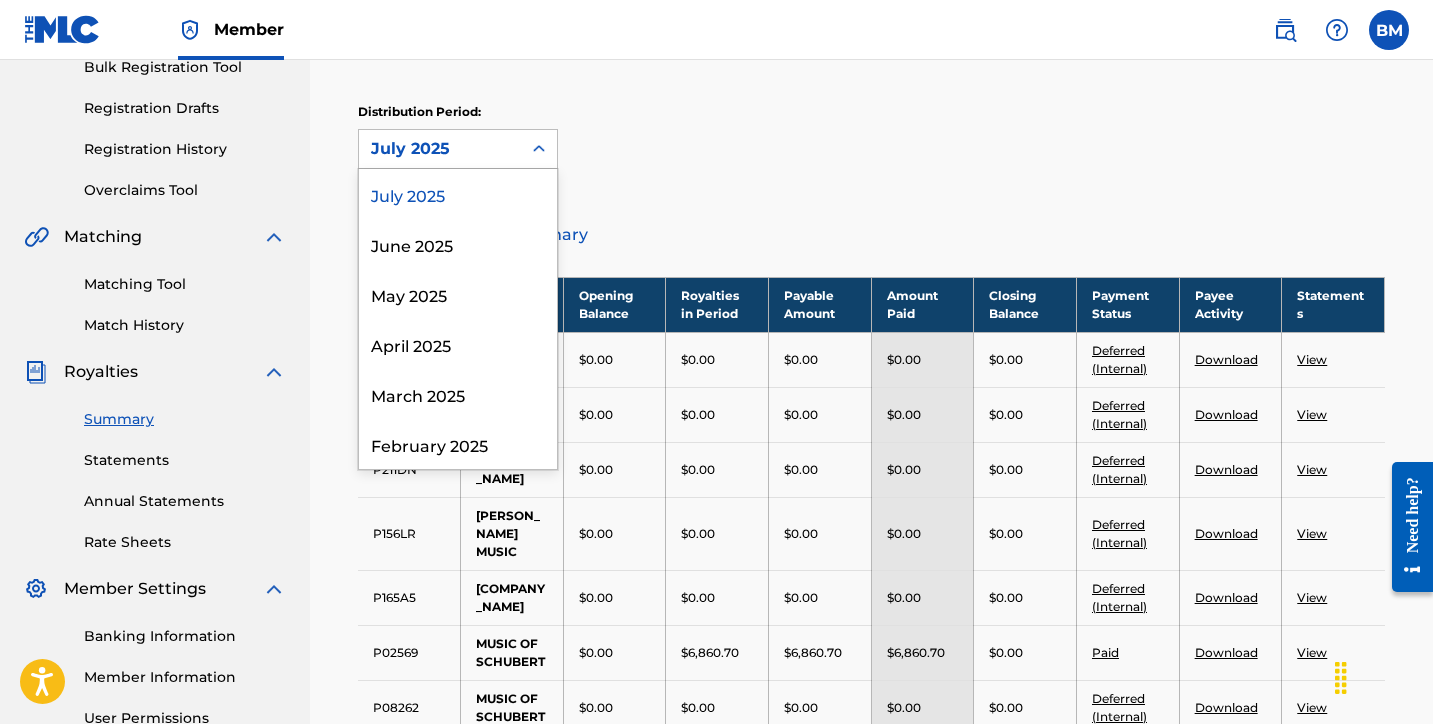 click 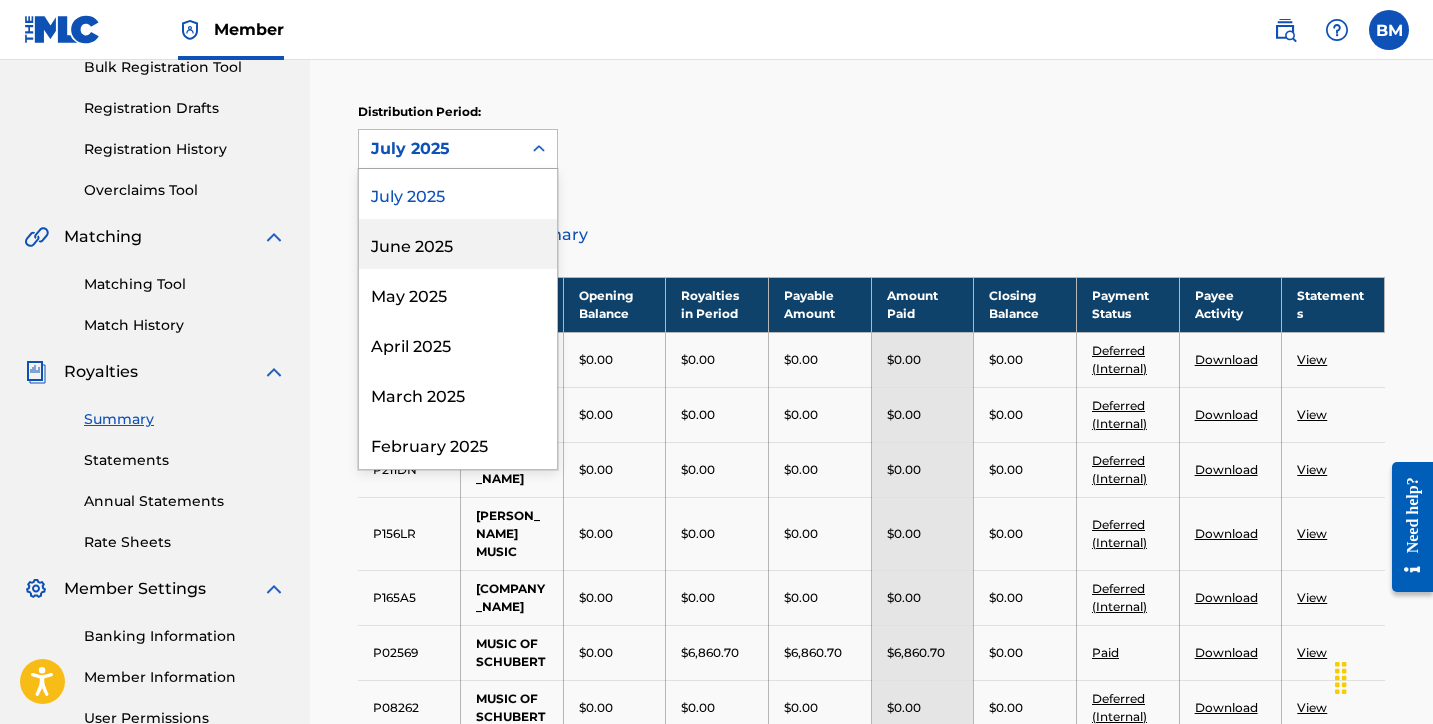 click on "June 2025" at bounding box center (458, 244) 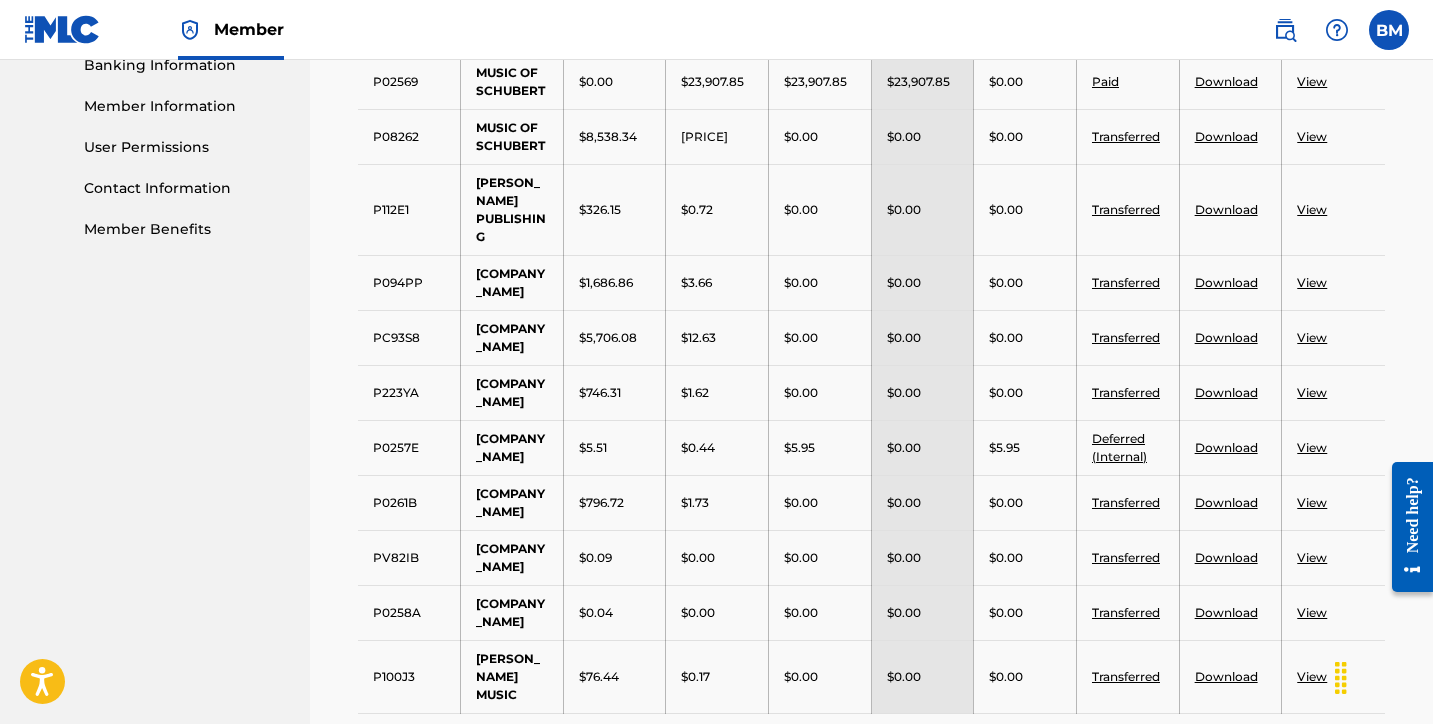 scroll, scrollTop: 888, scrollLeft: 0, axis: vertical 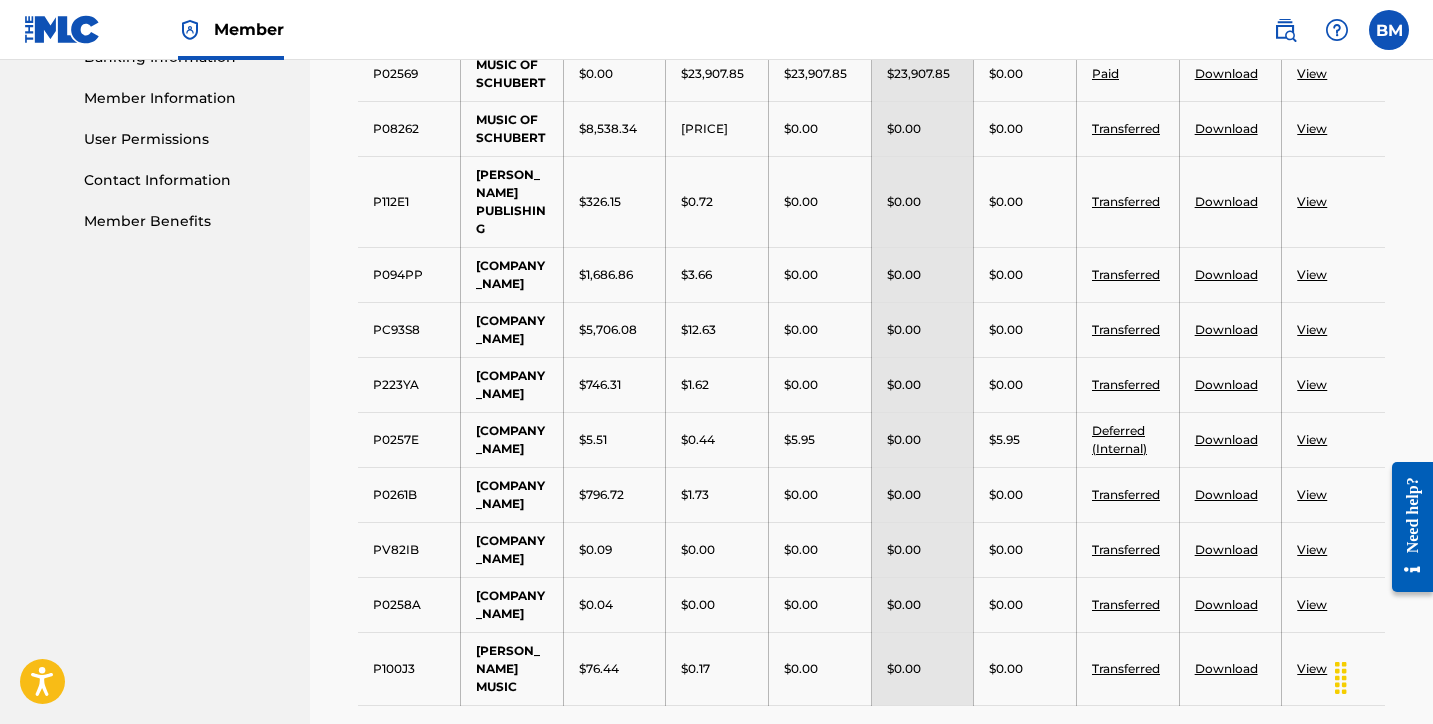 click on "Download" at bounding box center (1226, 73) 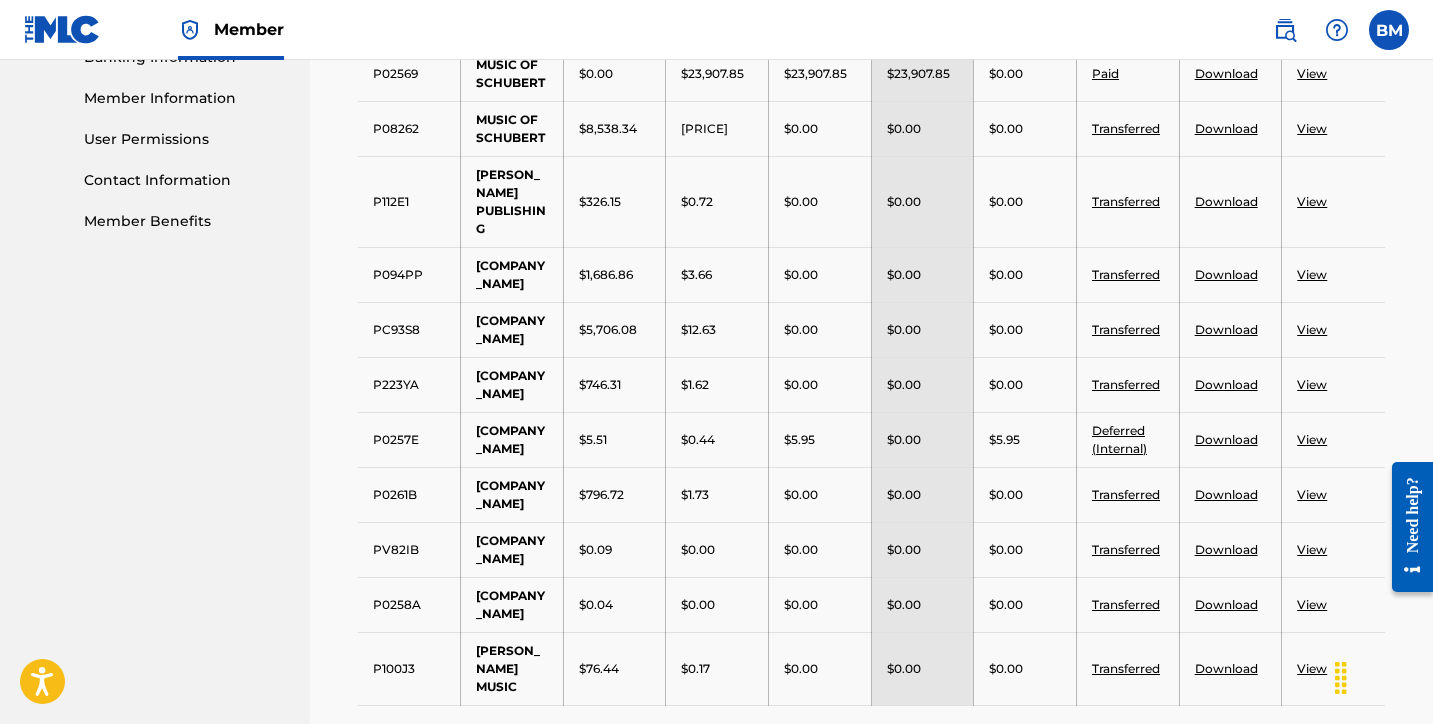 click on "View" at bounding box center [1312, 73] 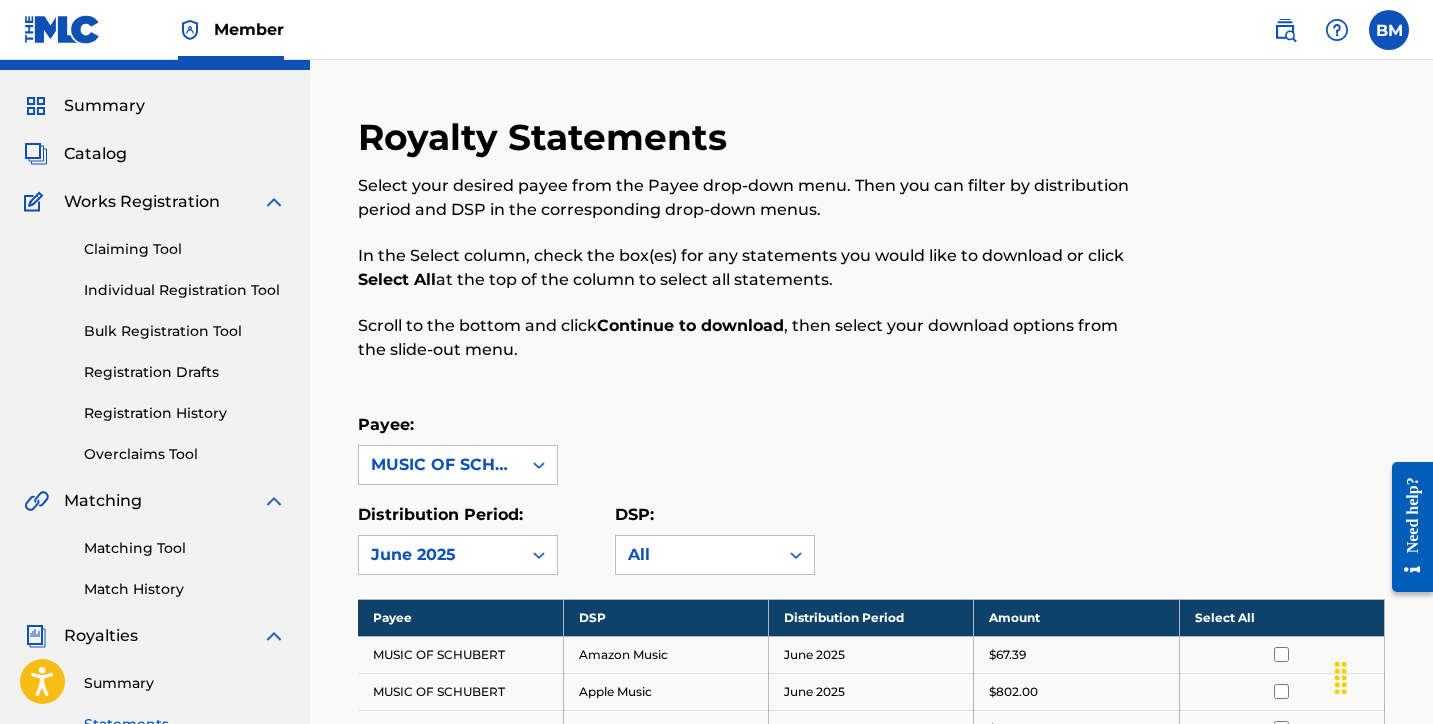 scroll, scrollTop: 0, scrollLeft: 0, axis: both 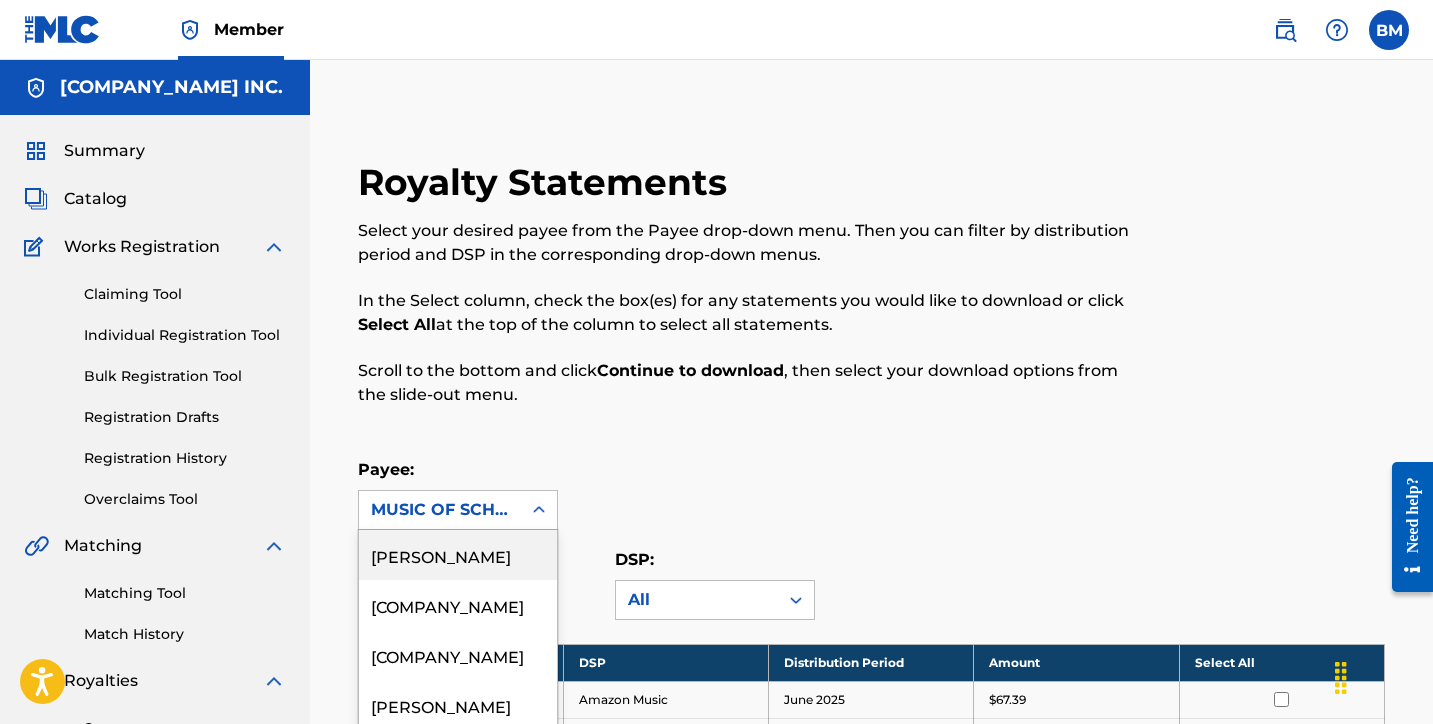click on "[NUMBER] results available. Use Up and Down to choose options, press Enter to select the currently focused option, press Escape to exit the menu, press Tab to select the option and exit the menu. [COMPANY_NAME] [PERSON_NAME] PUBLISHING [COMPANY_NAME] [COMPANY_NAME] [PERSON_NAME] MUSIC [COMPANY_NAME] [COMPANY_NAME] [PERSON_NAME] PUBLISHING [PRODUCT_NAME] [COMPANY_NAME] [COMPANY_NAME] [COMPANY_NAME] [COMPANY_NAME] [COMPANY_NAME] [COMPANY_NAME] [COMPANY_NAME] [COMPANY_NAME]" at bounding box center (458, 510) 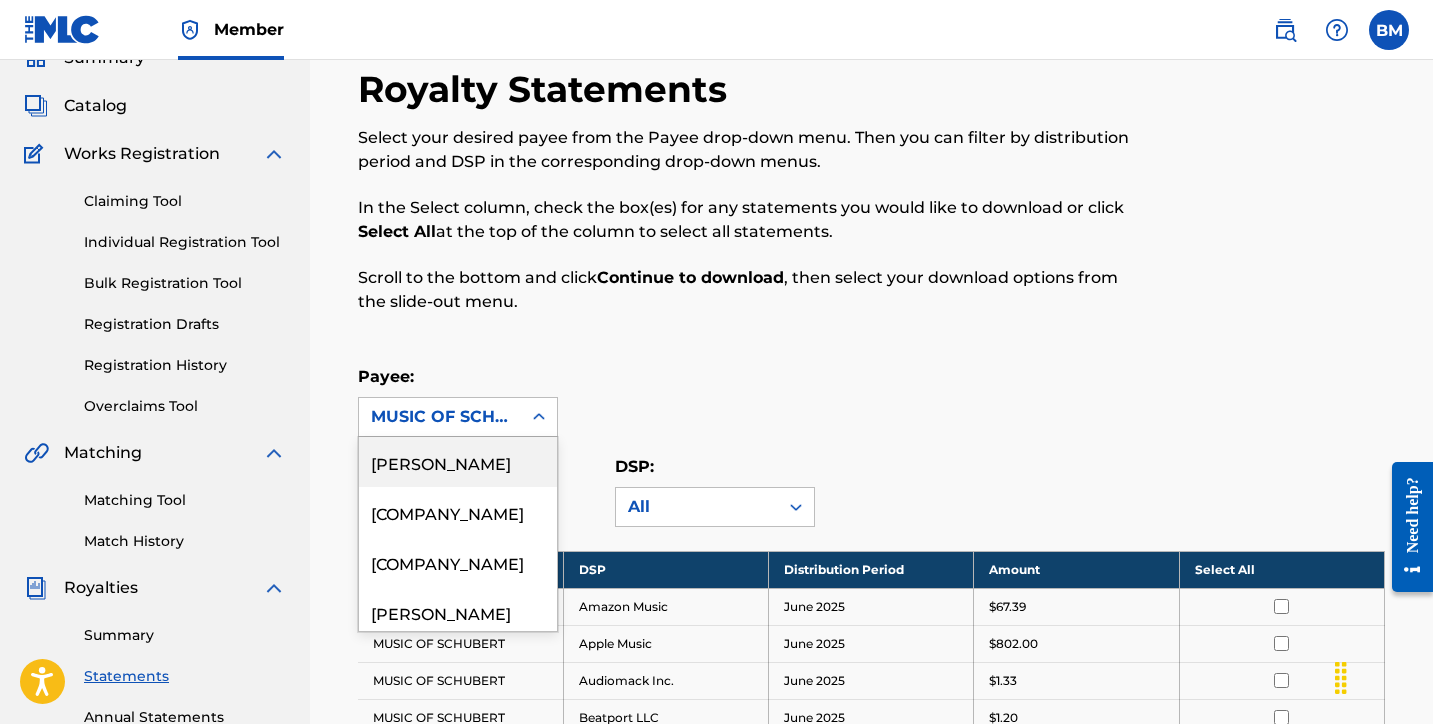 scroll, scrollTop: 107, scrollLeft: 0, axis: vertical 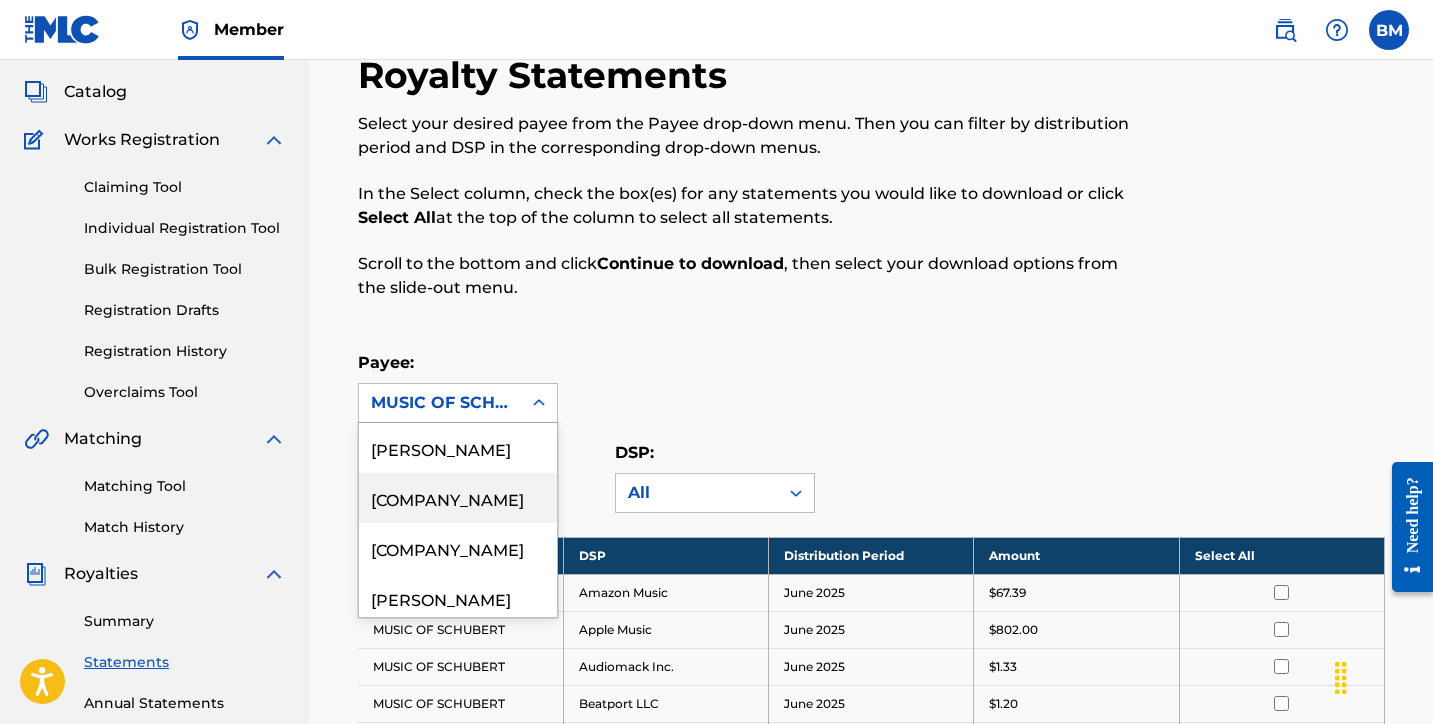 click on "Summary" at bounding box center [185, 621] 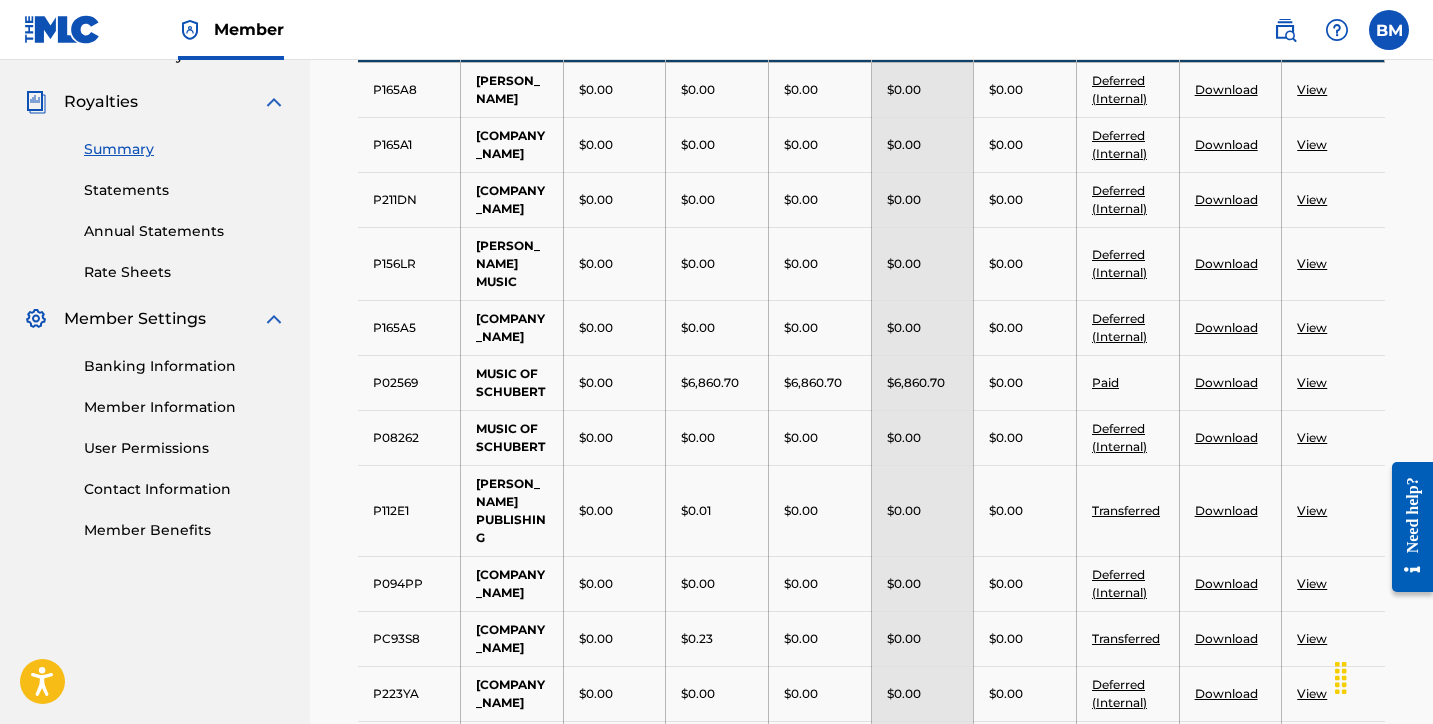 scroll, scrollTop: 0, scrollLeft: 0, axis: both 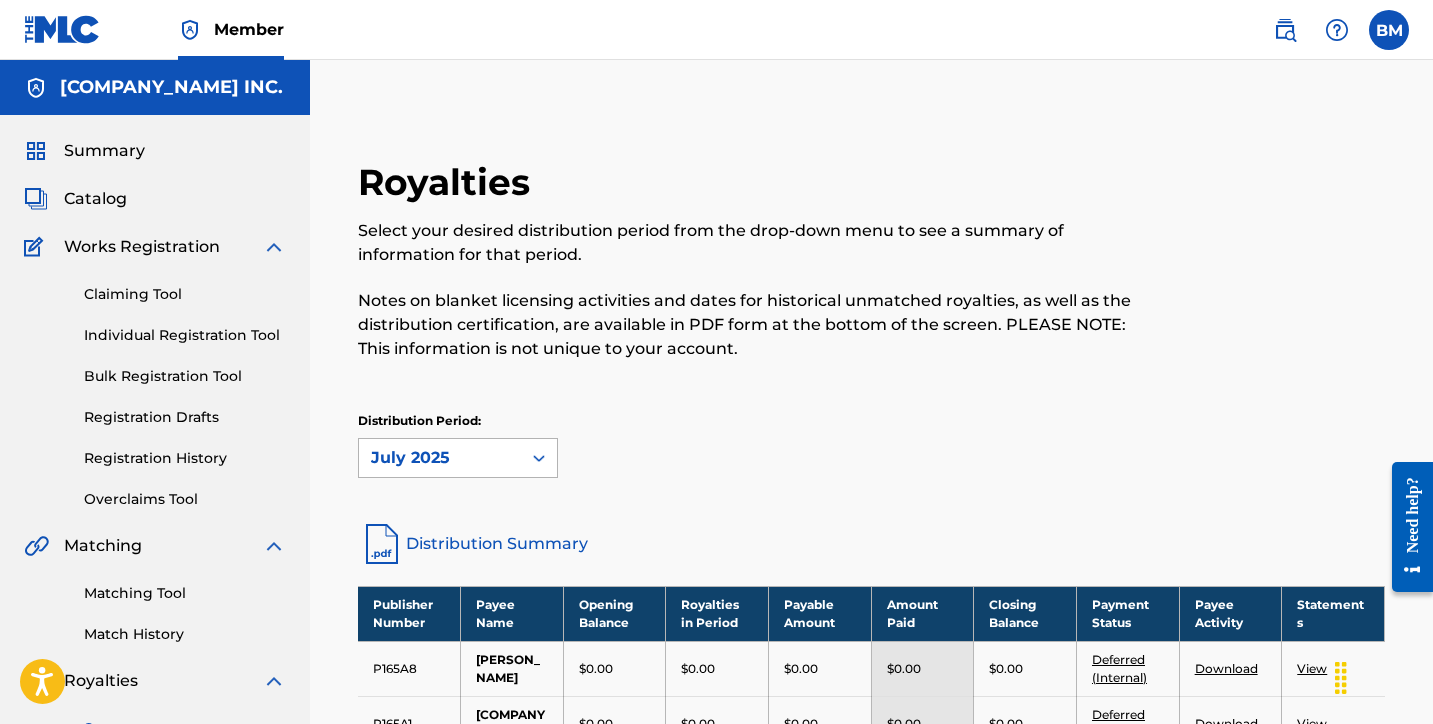 click on "July 2025" at bounding box center (458, 458) 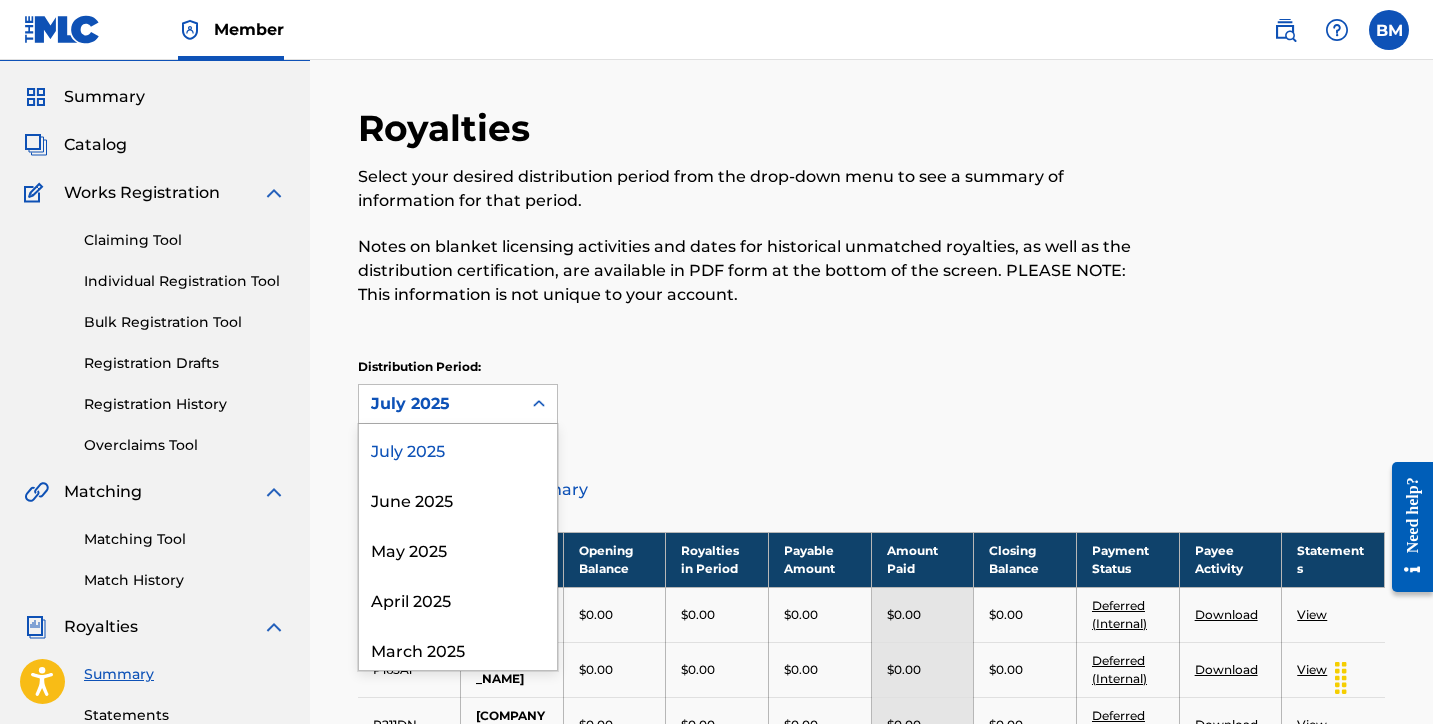 scroll, scrollTop: 55, scrollLeft: 0, axis: vertical 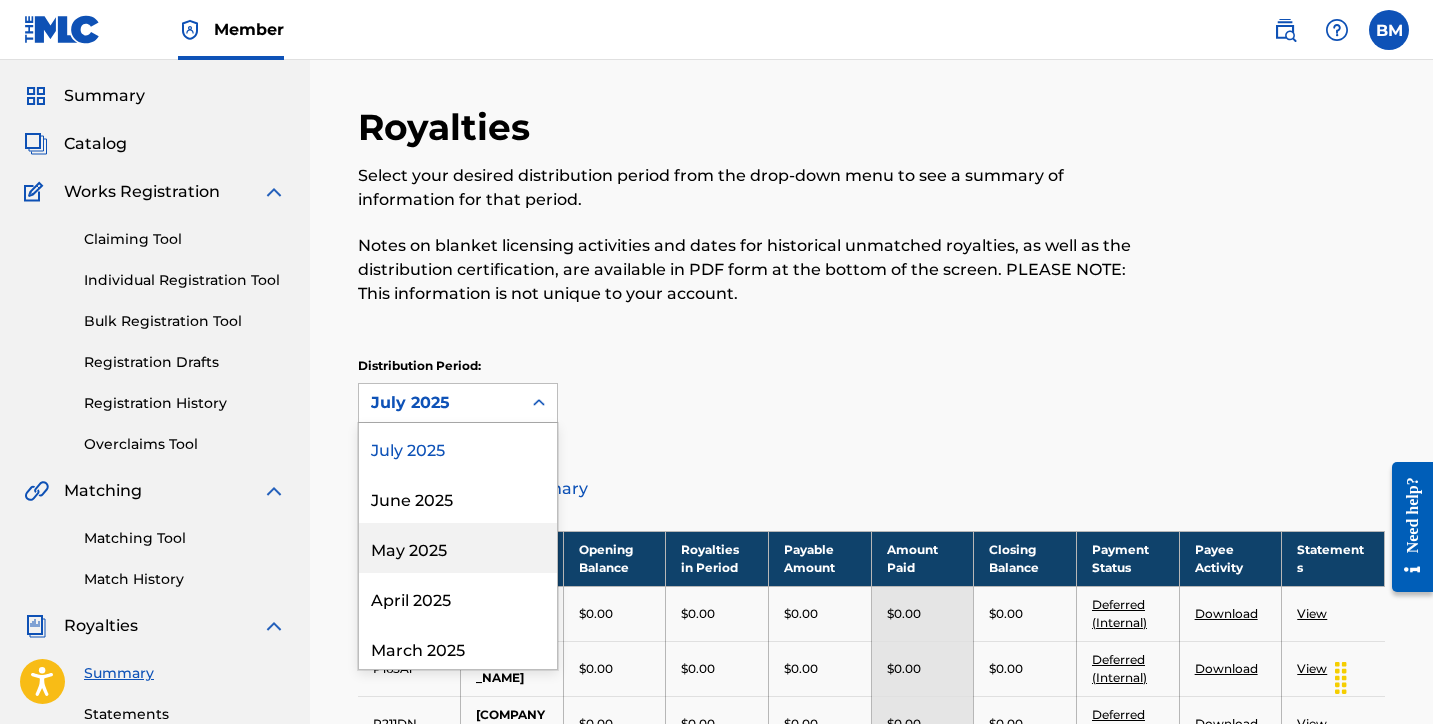 click on "May 2025" at bounding box center [458, 548] 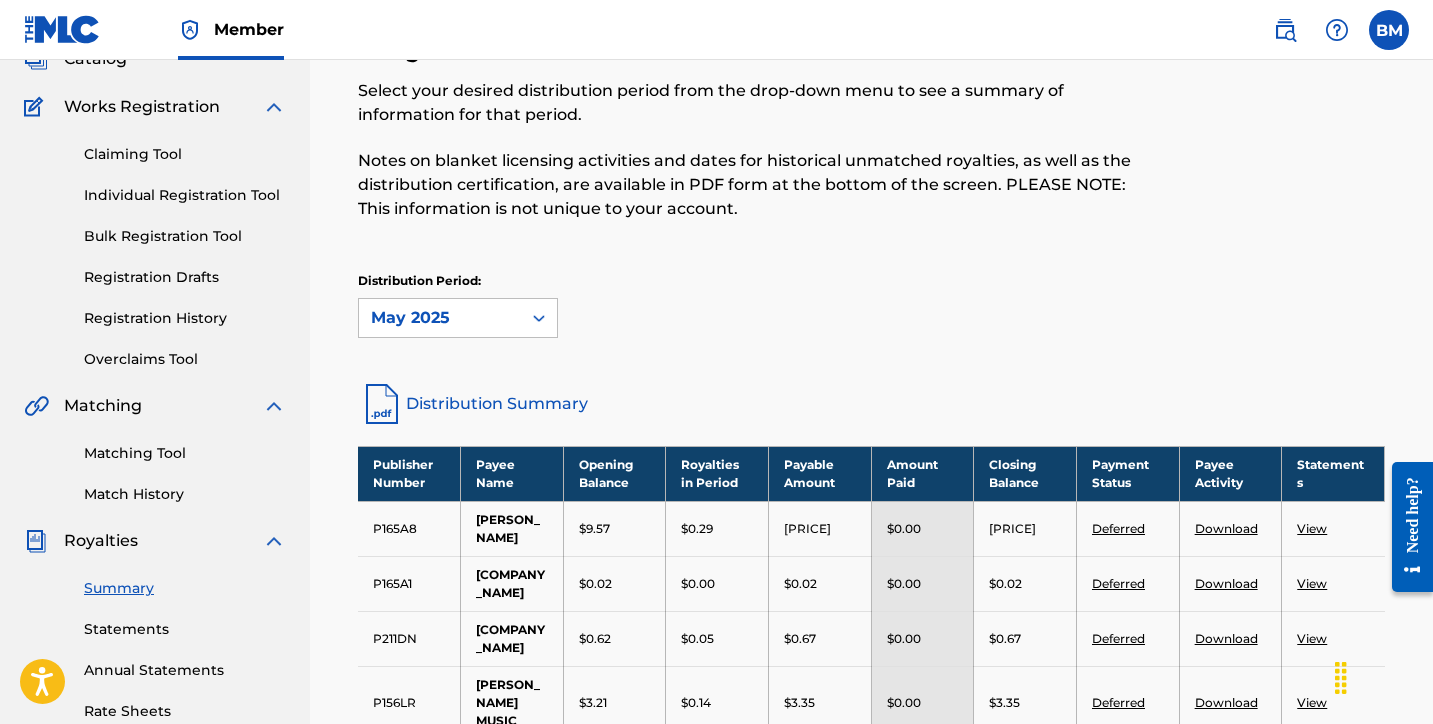 scroll, scrollTop: 55, scrollLeft: 0, axis: vertical 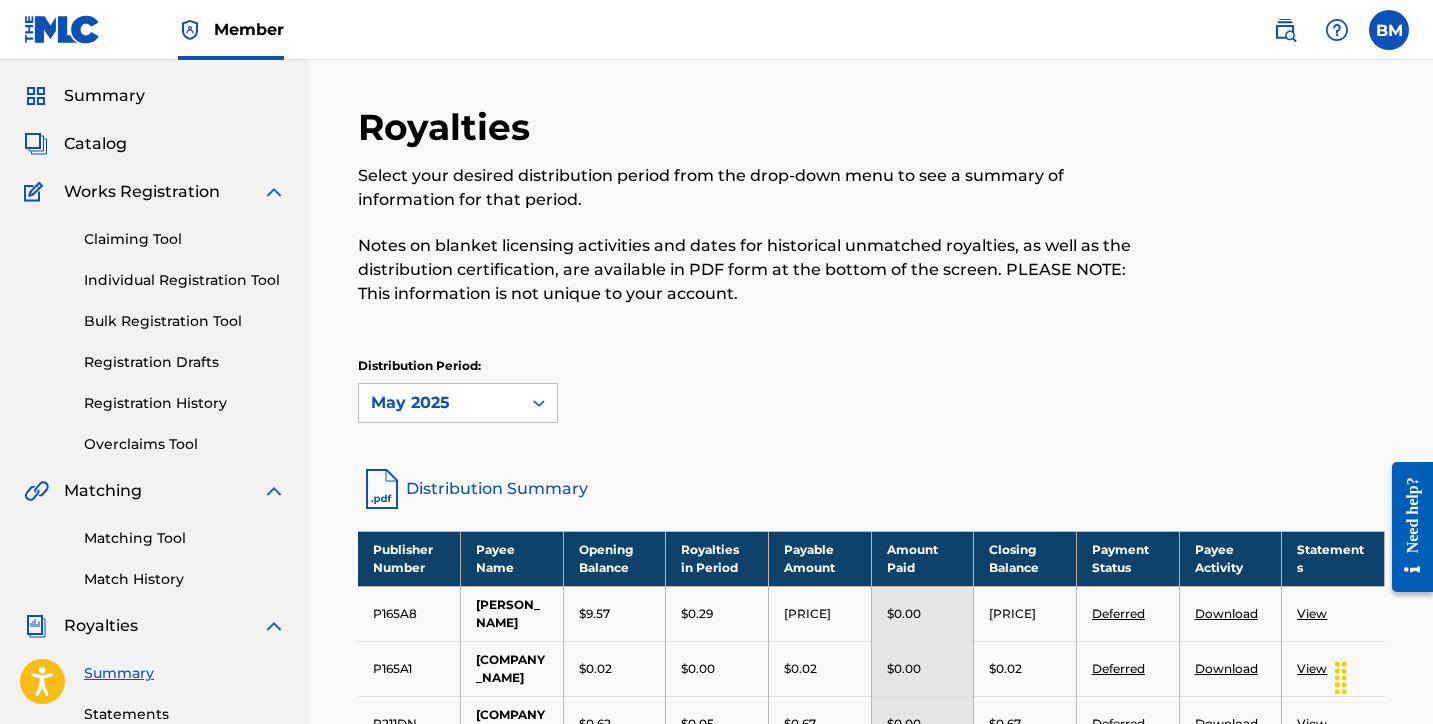 click on "May 2025" at bounding box center (440, 403) 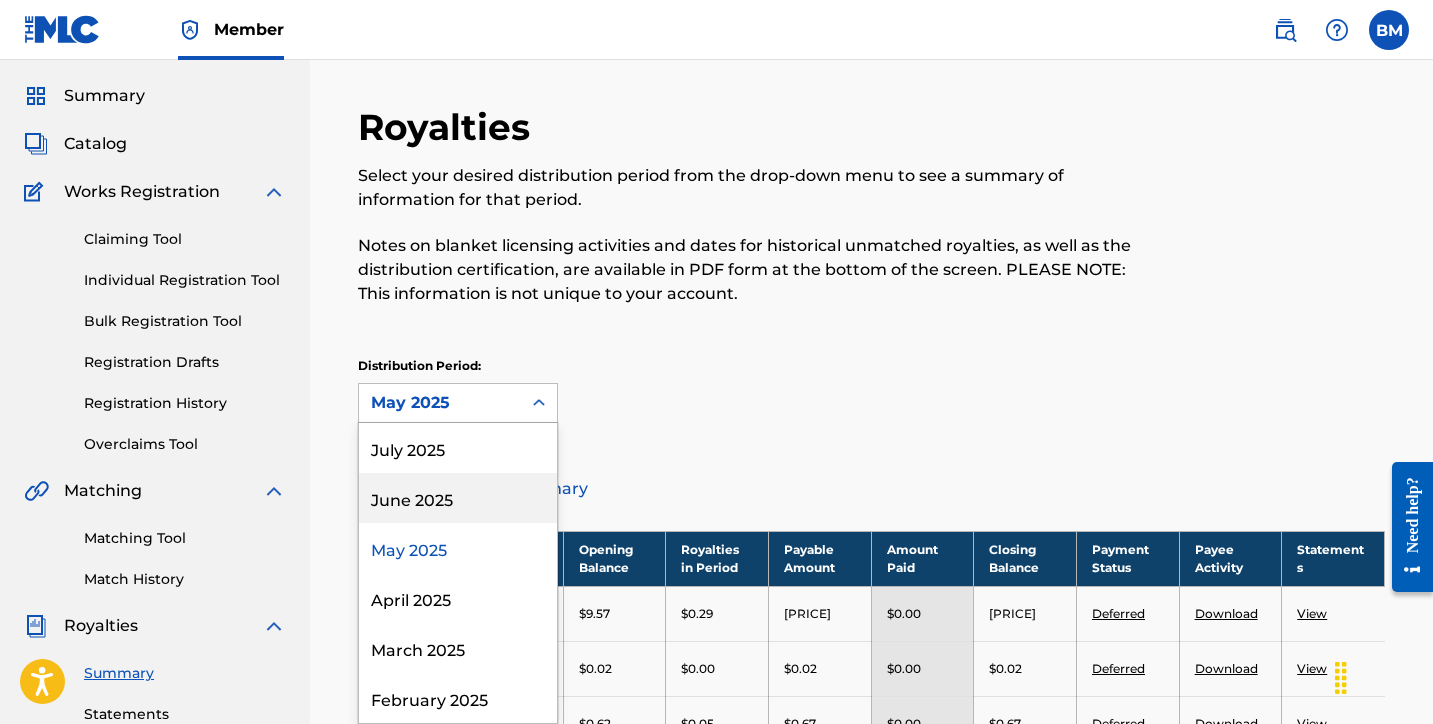 click on "June 2025" at bounding box center [458, 498] 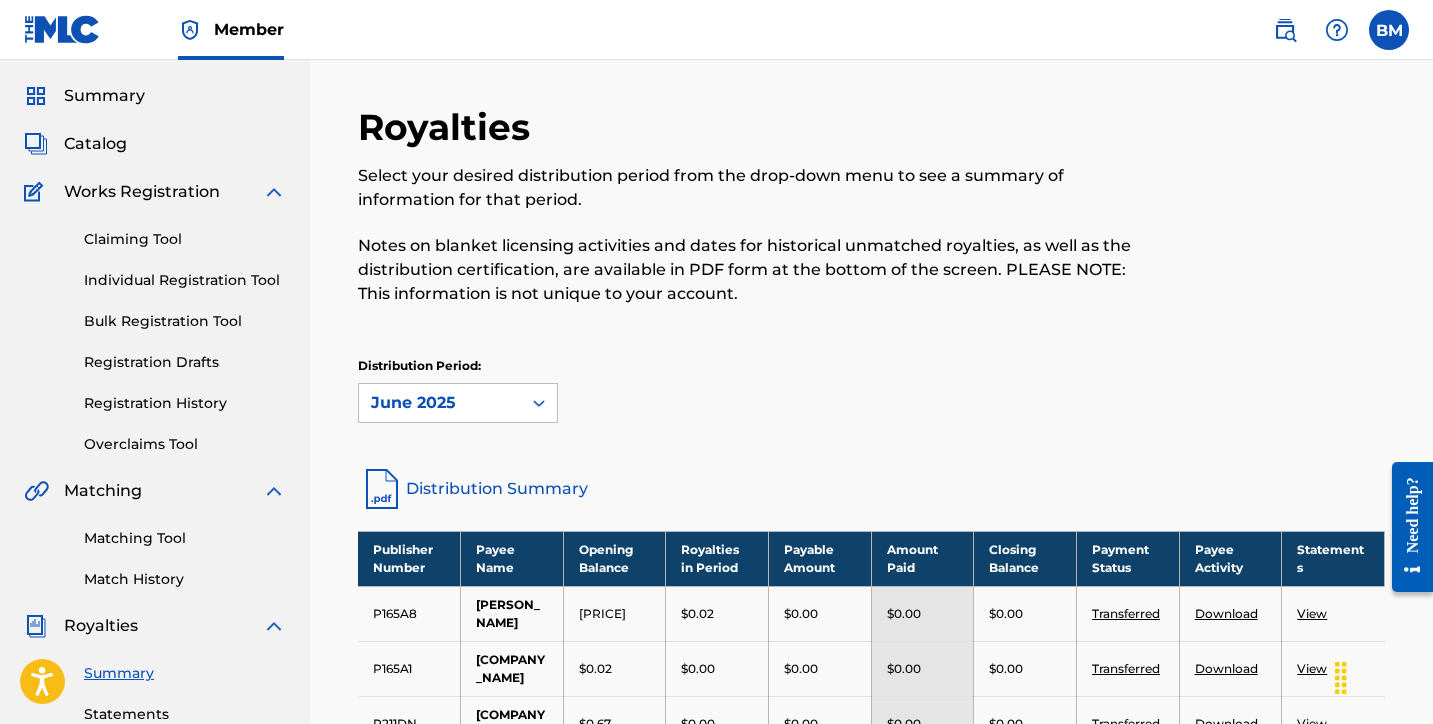click on "Distribution Period: option June 2025, selected. June 2025" at bounding box center [871, 390] 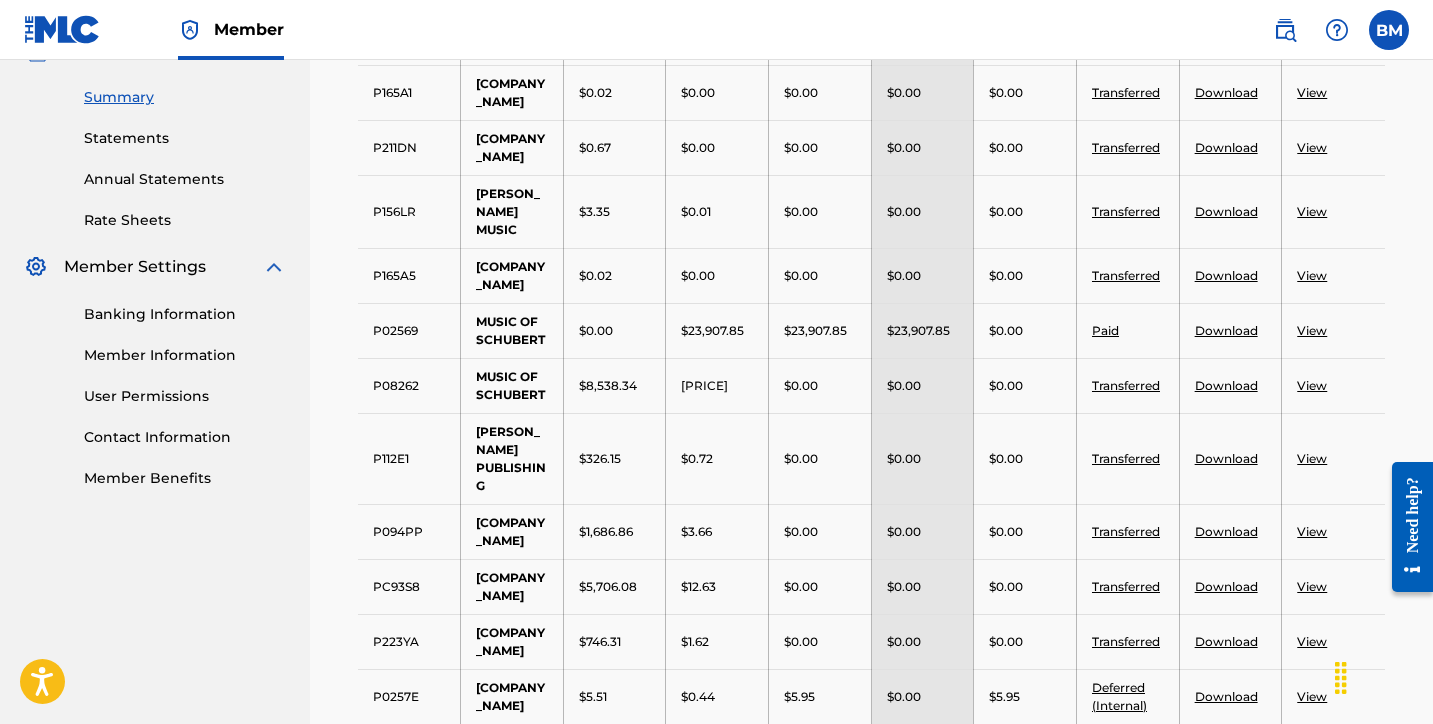 scroll, scrollTop: 634, scrollLeft: 0, axis: vertical 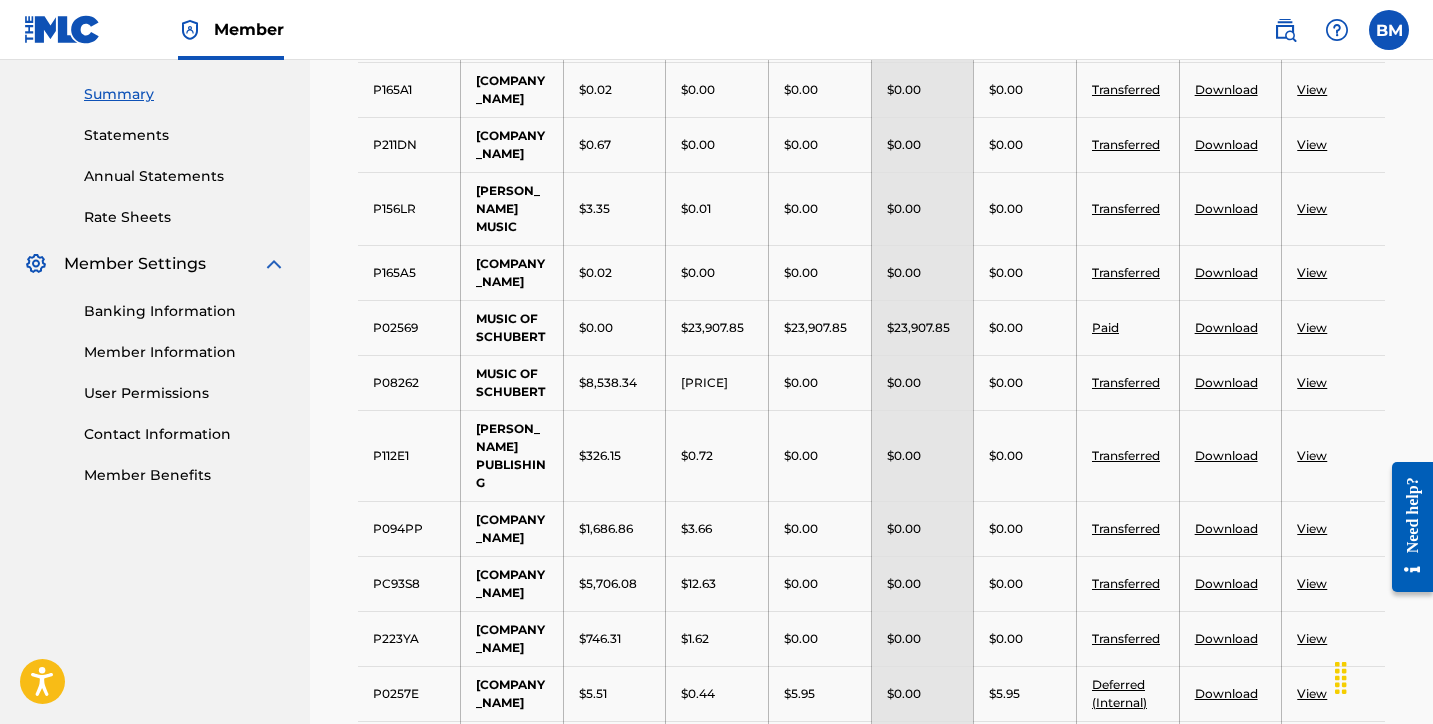 click on "Download" at bounding box center [1226, 327] 